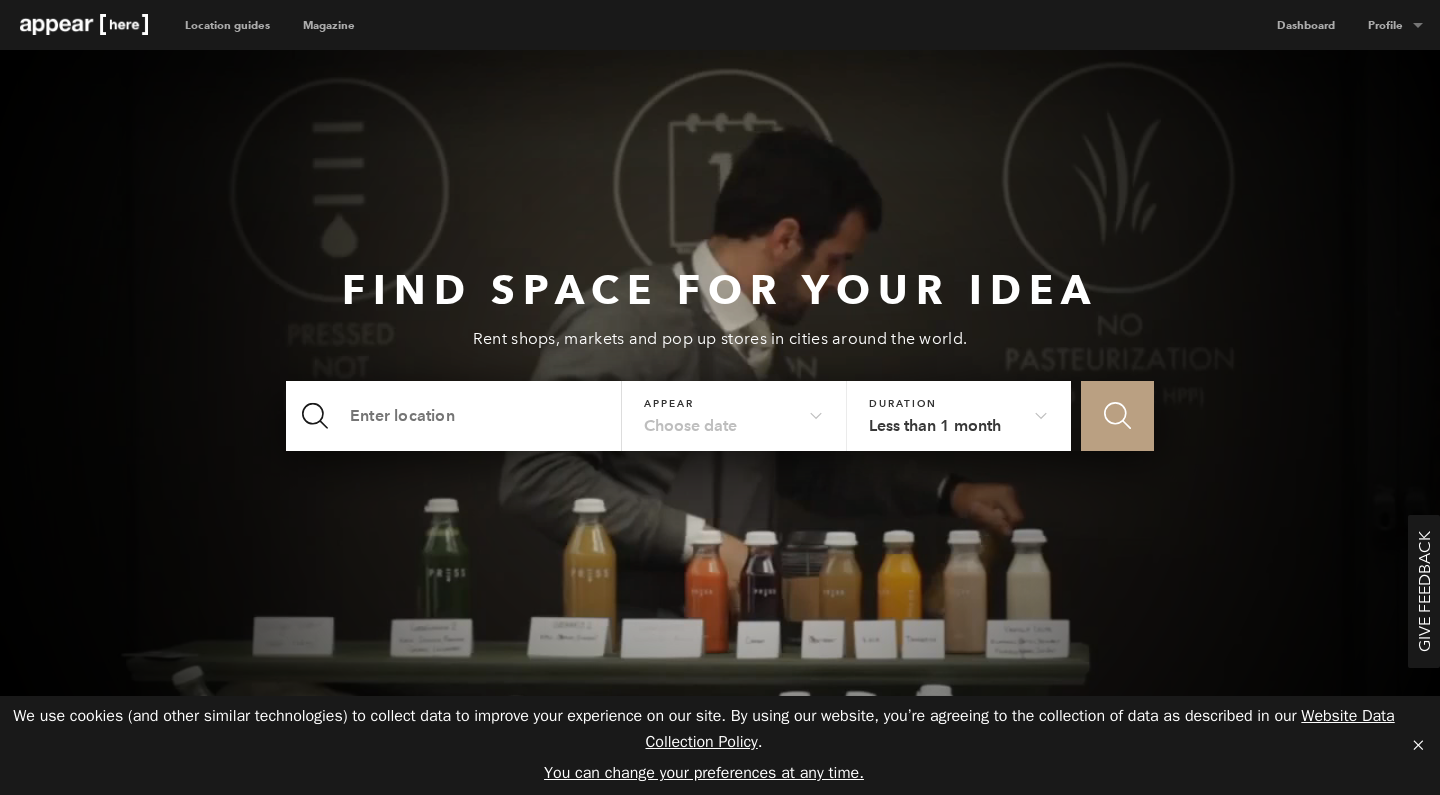 scroll, scrollTop: 0, scrollLeft: 0, axis: both 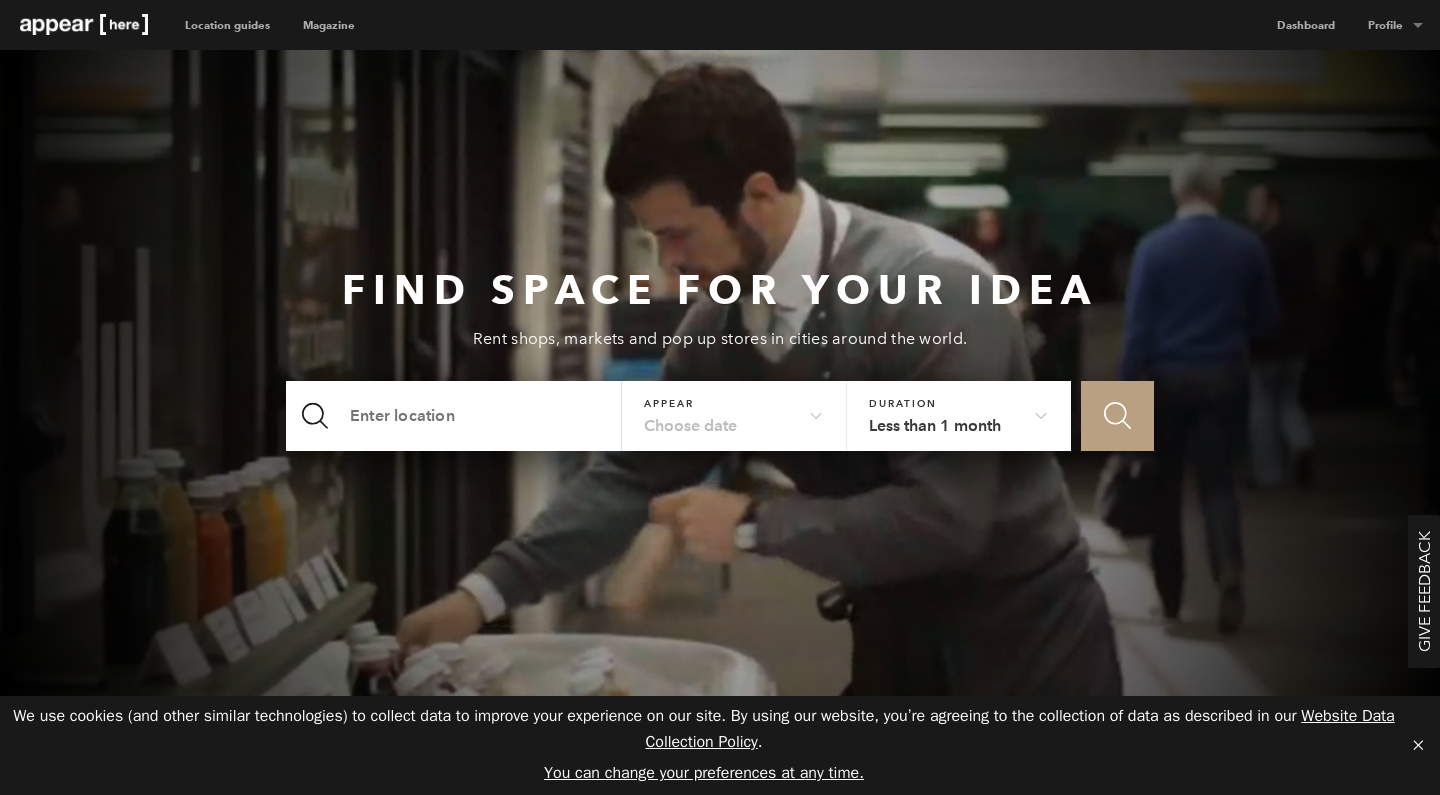 click on "Dashboard" at bounding box center [1305, 25] 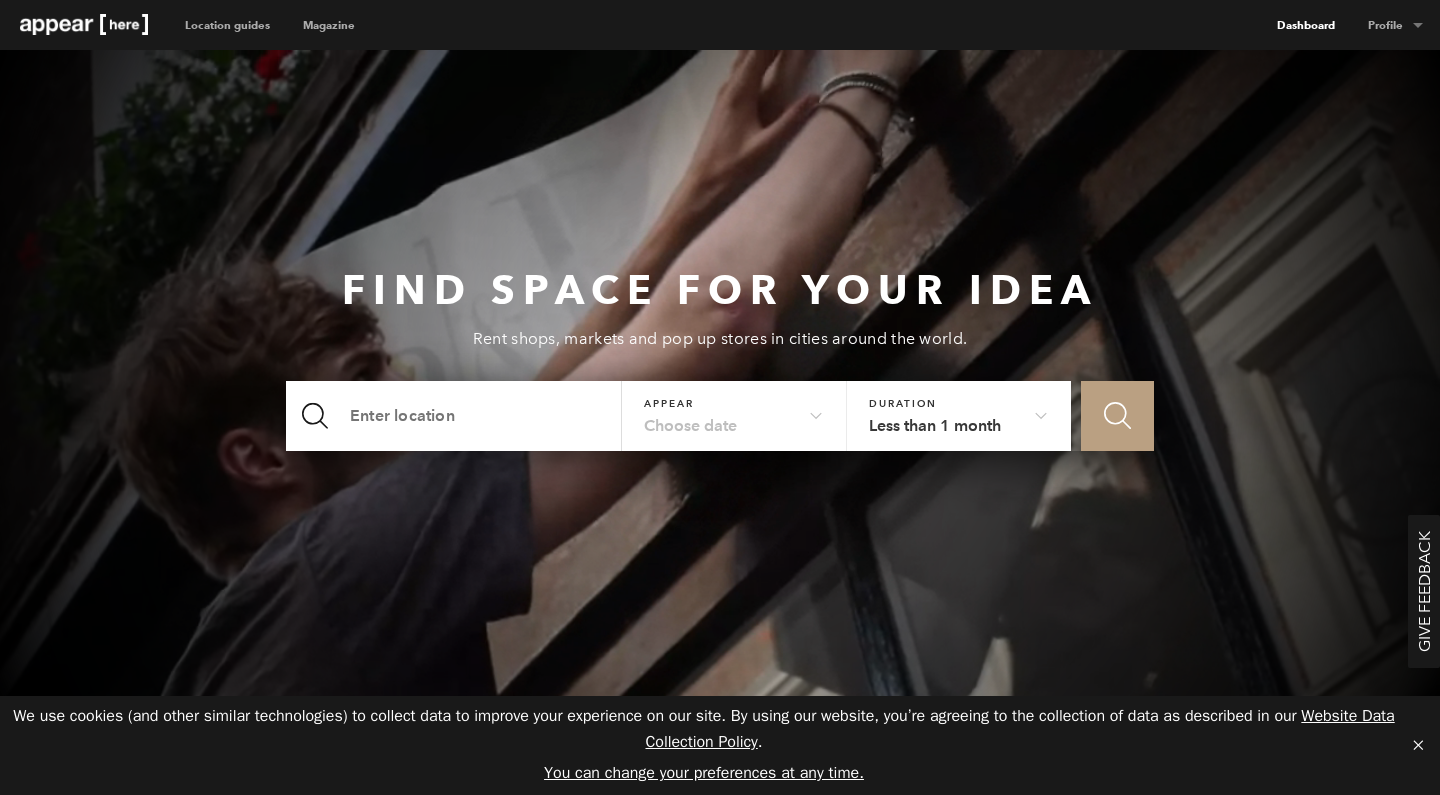 click on "Dashboard" at bounding box center [1305, 25] 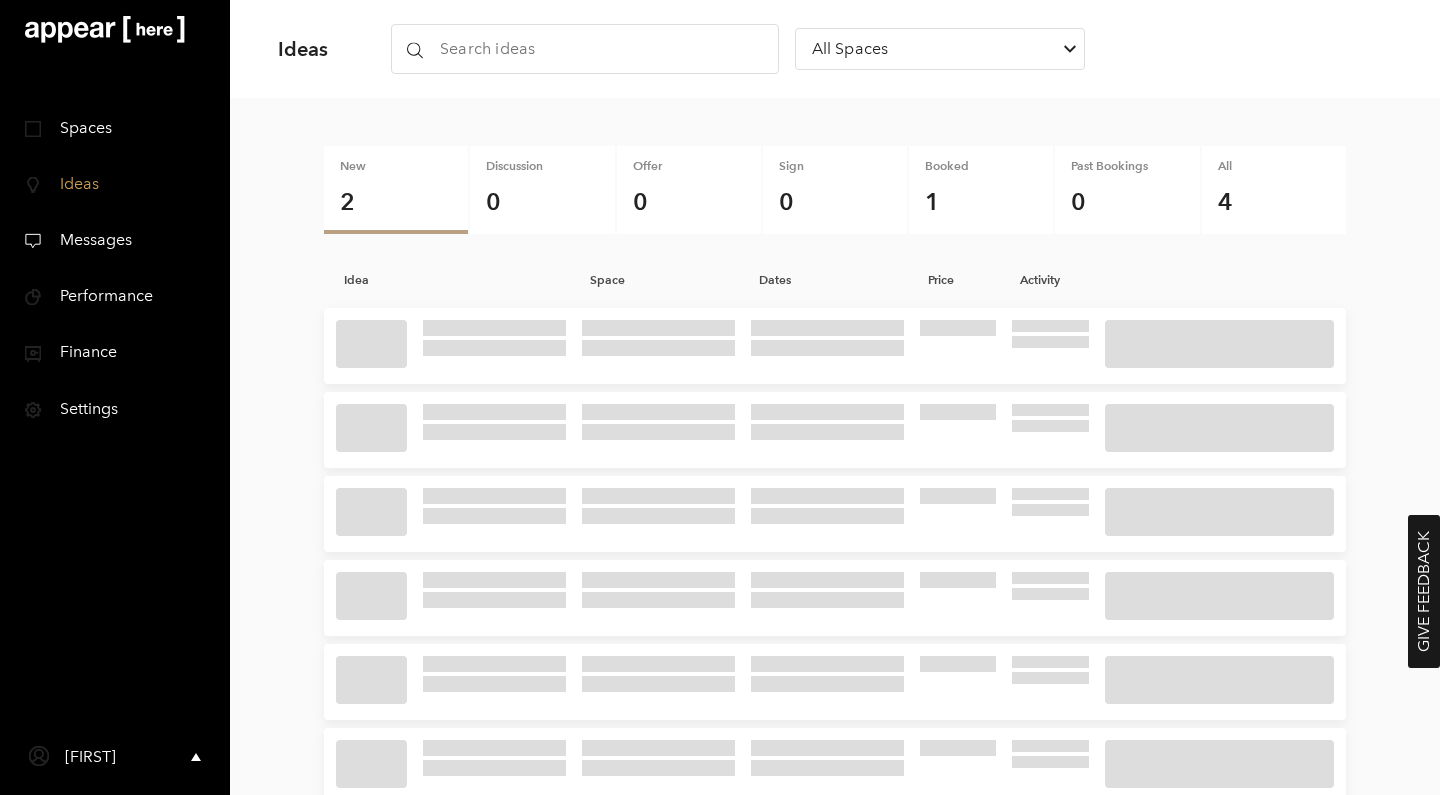 scroll, scrollTop: 0, scrollLeft: 0, axis: both 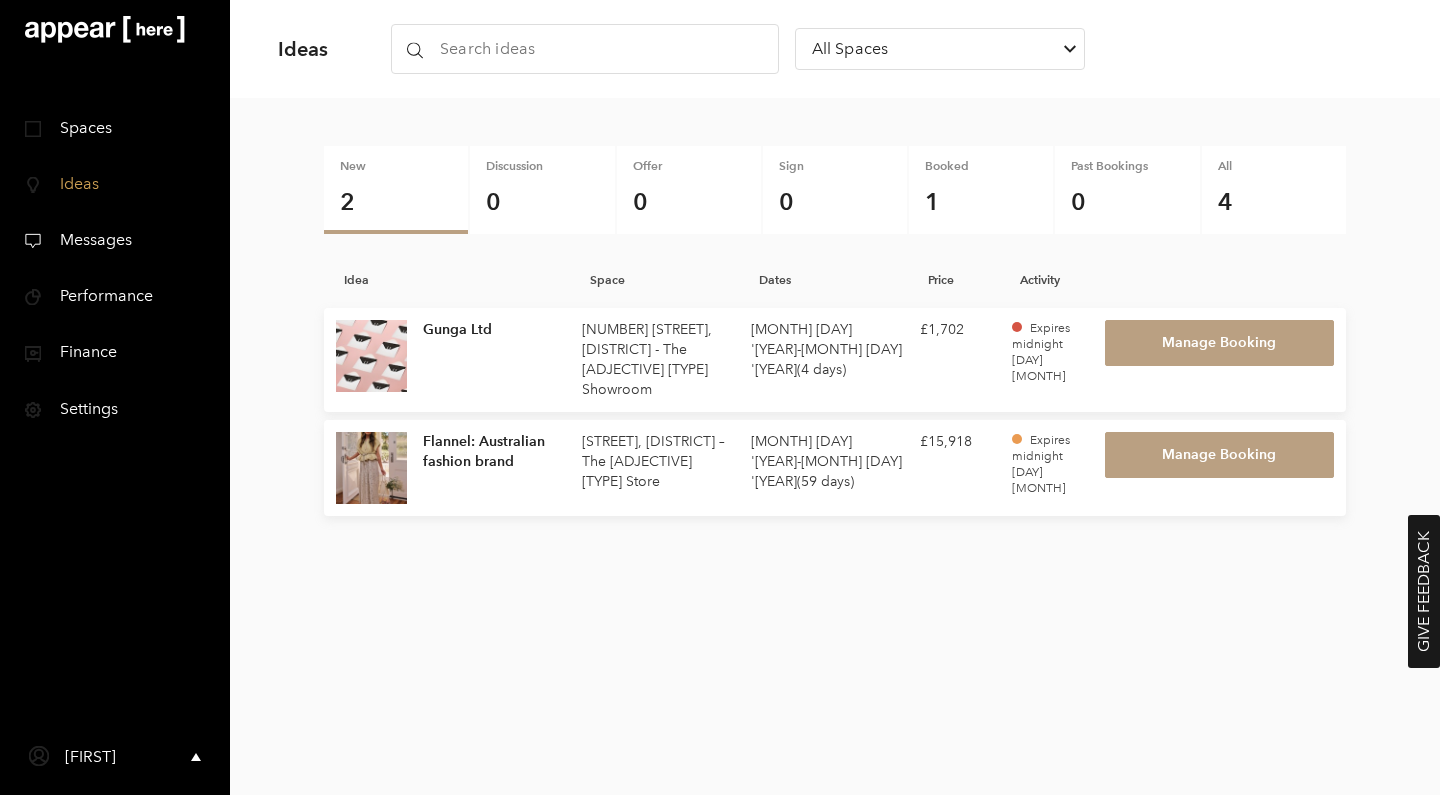 click on "All Spaces Chevron-up" at bounding box center (940, 49) 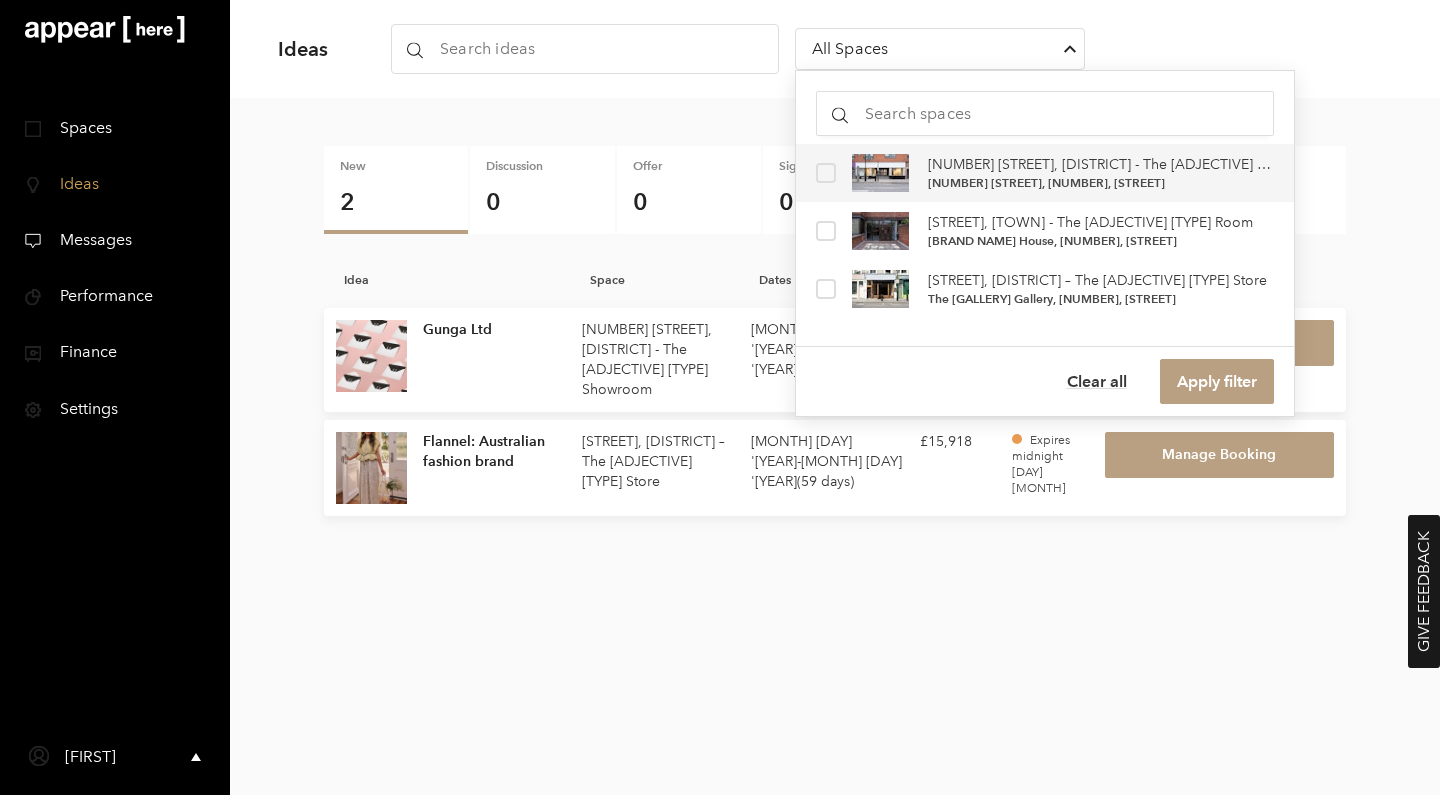 click on "Gray's Inn Road, Holborn - The White Brick Showroom" at bounding box center (1101, 165) 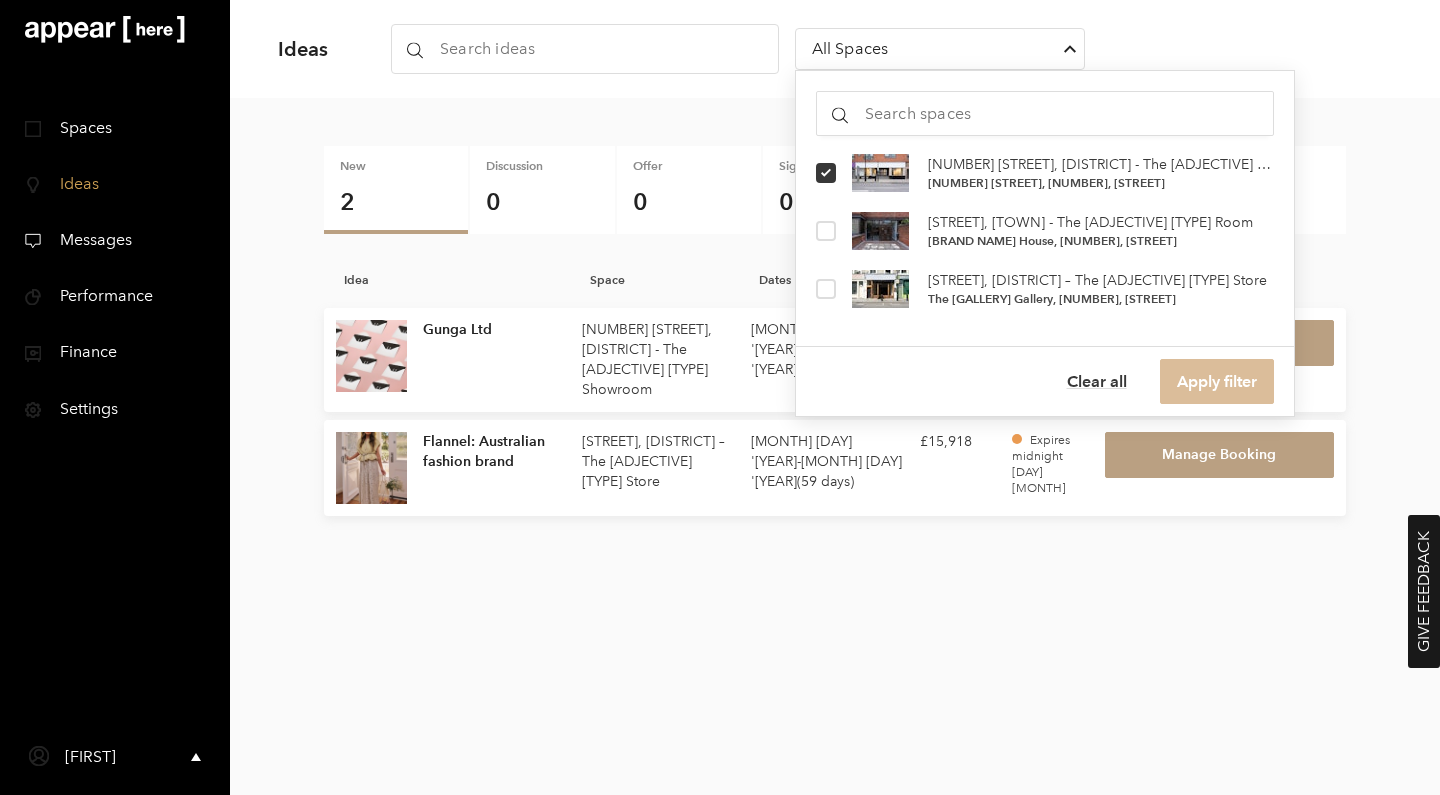 click on "Apply filter" at bounding box center (1217, 381) 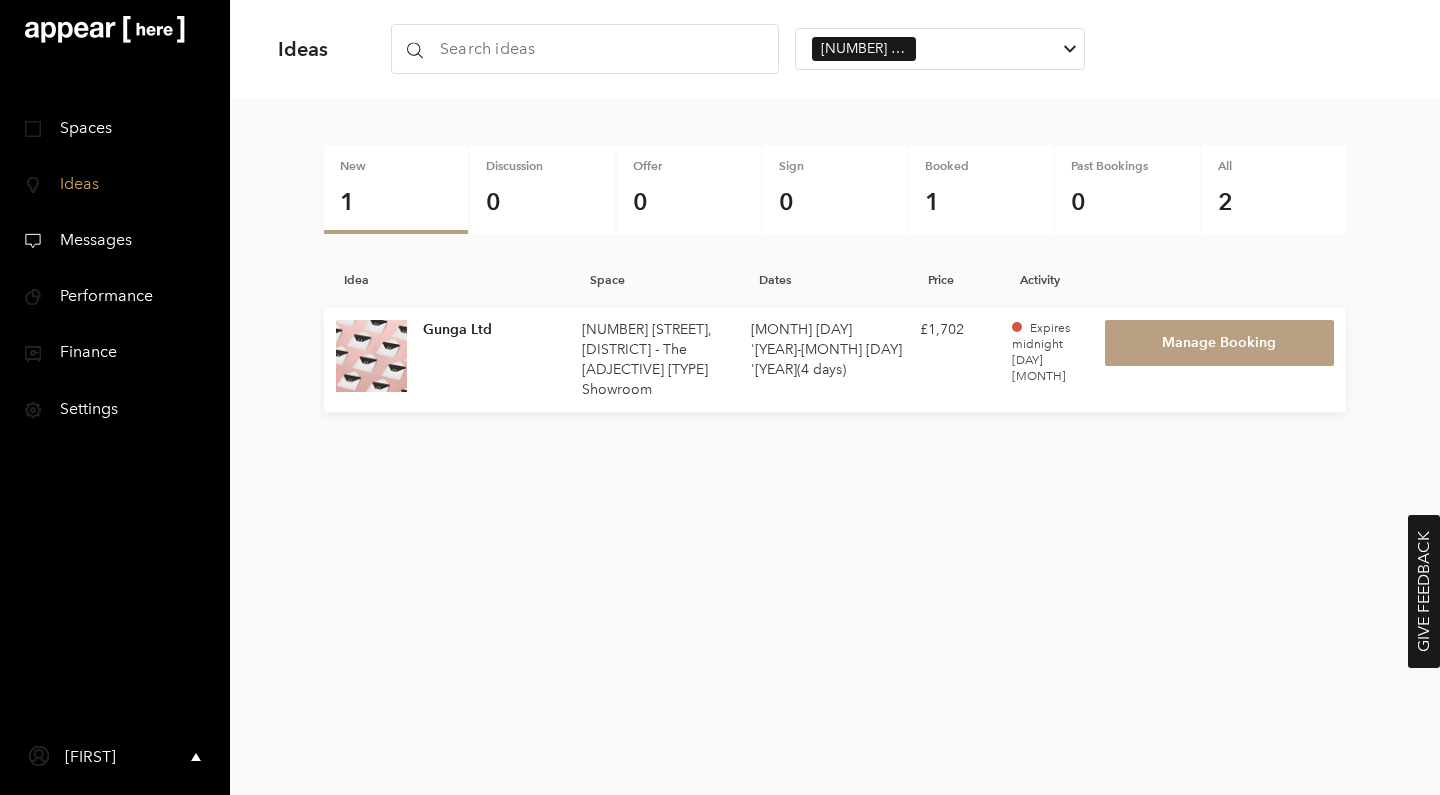 click on "icon-spaces
Spaces" at bounding box center (115, 128) 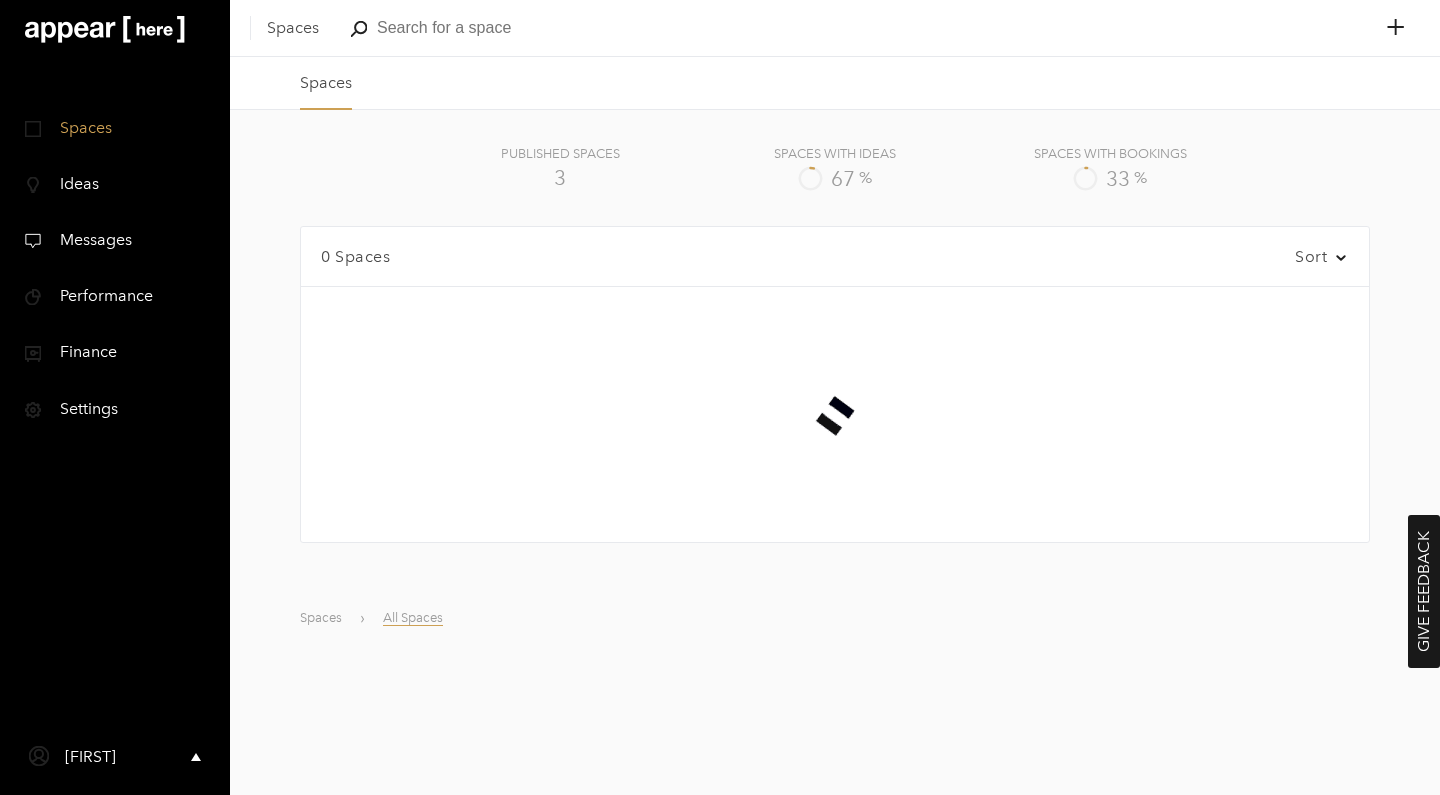 scroll, scrollTop: 0, scrollLeft: 0, axis: both 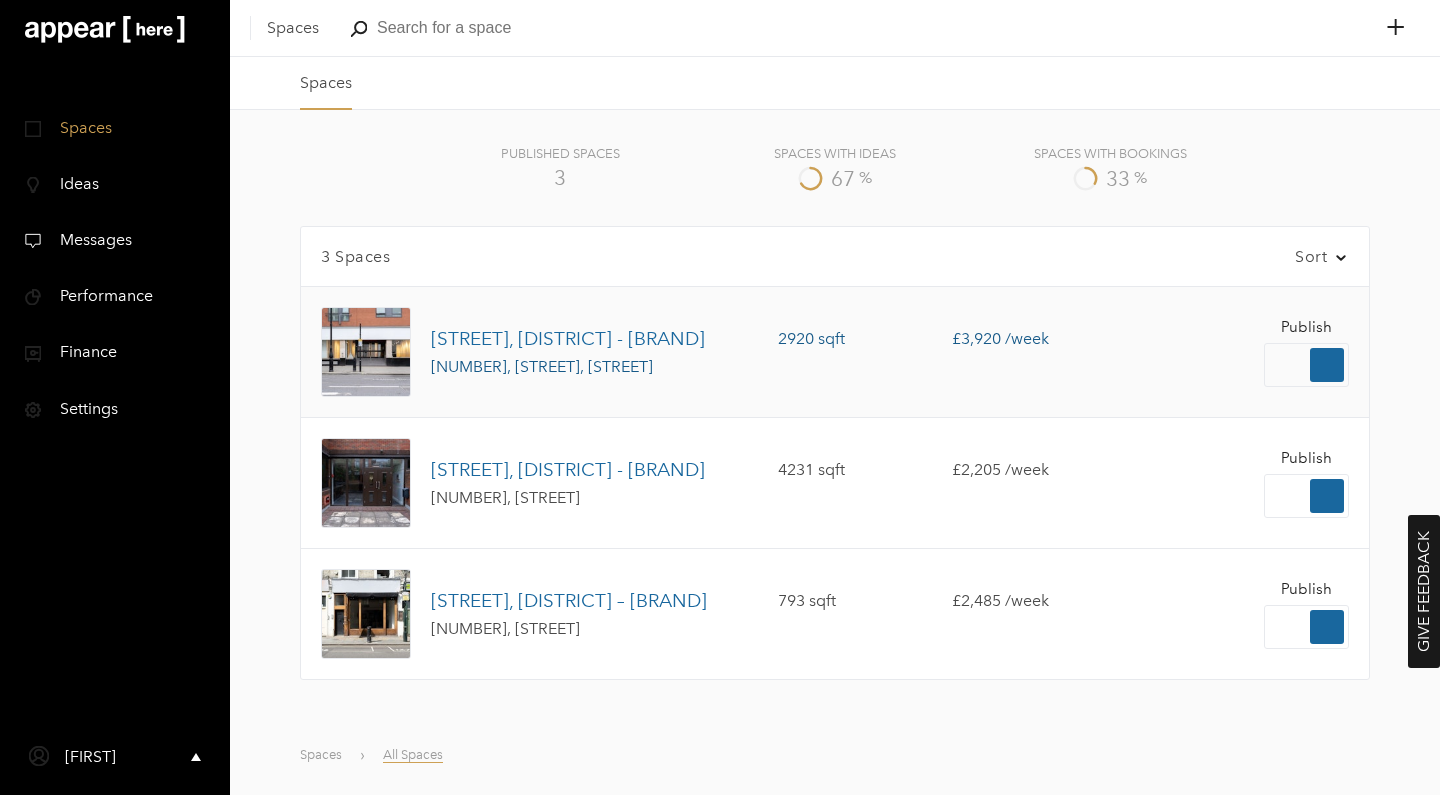 click on "[STREET], [DISTRICT] - [BRAND]" at bounding box center (568, 341) 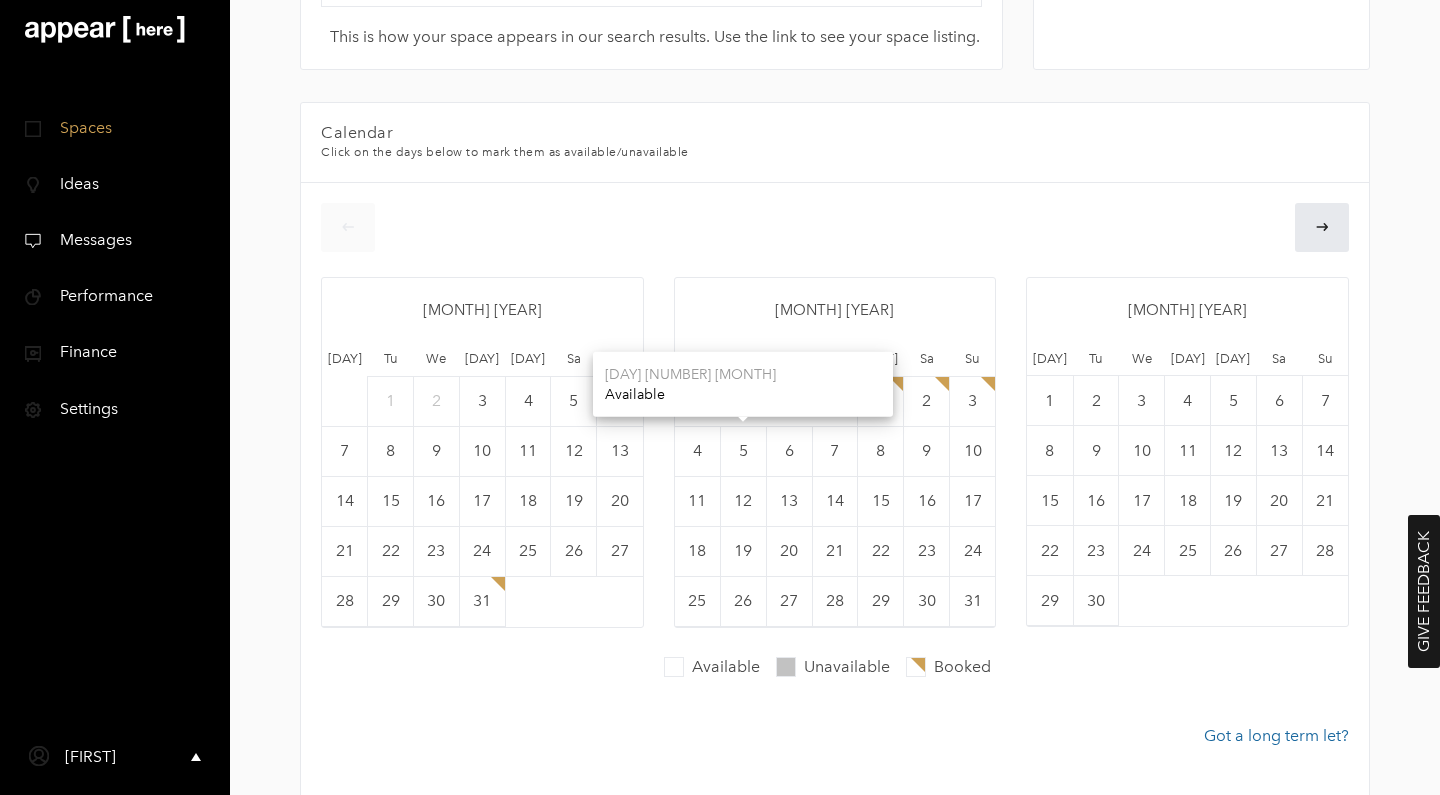 scroll, scrollTop: 478, scrollLeft: 0, axis: vertical 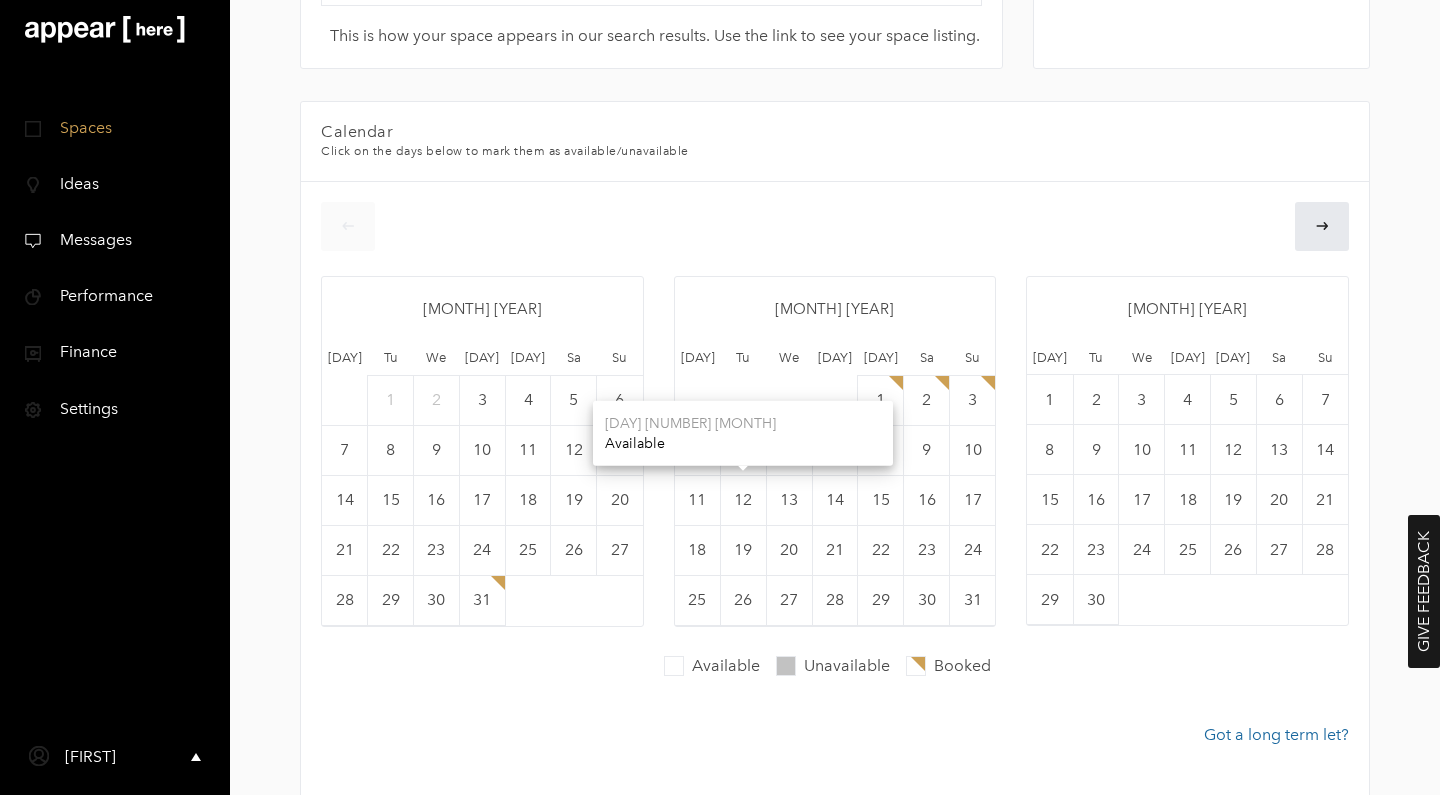 click on "12" at bounding box center [743, 450] 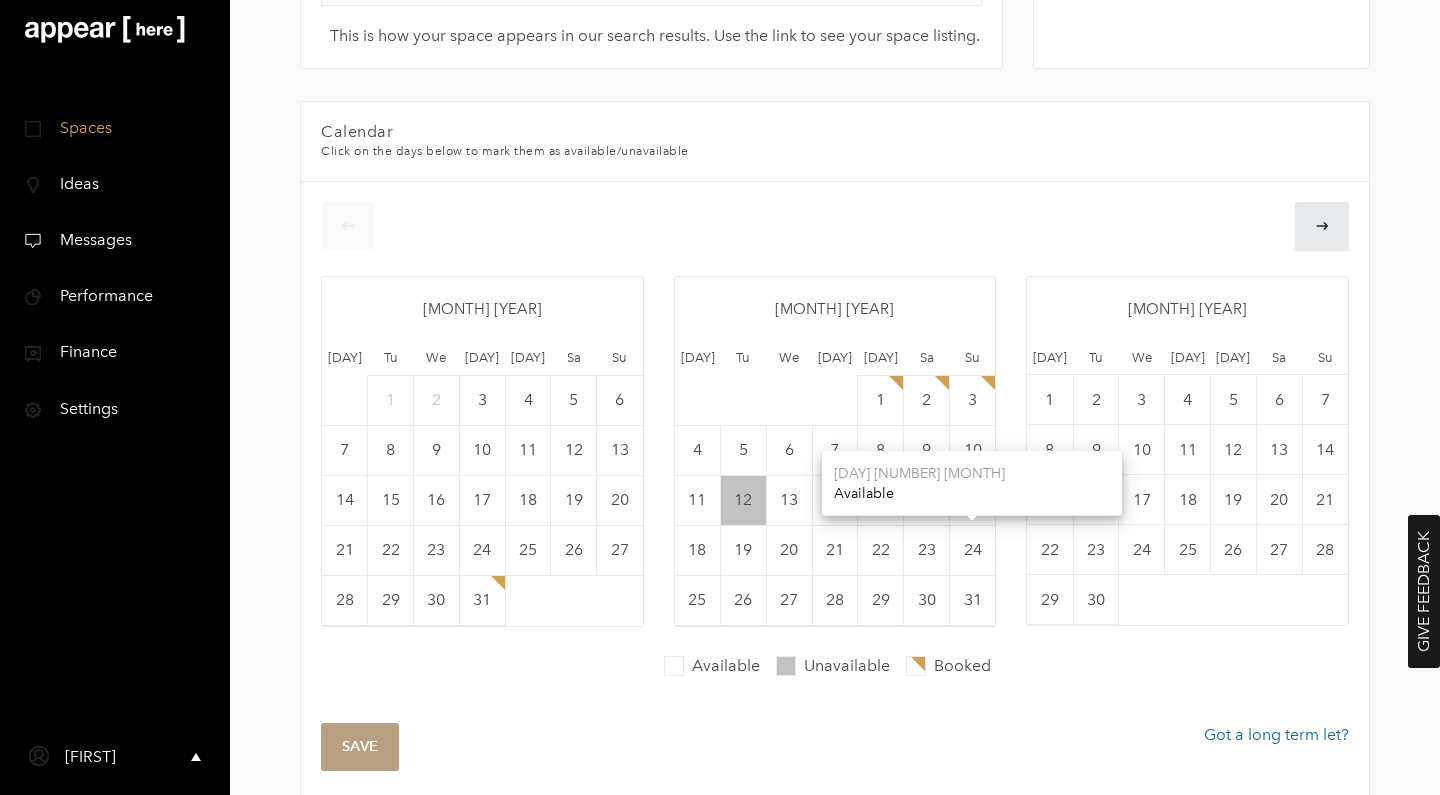click on "24" at bounding box center (972, 450) 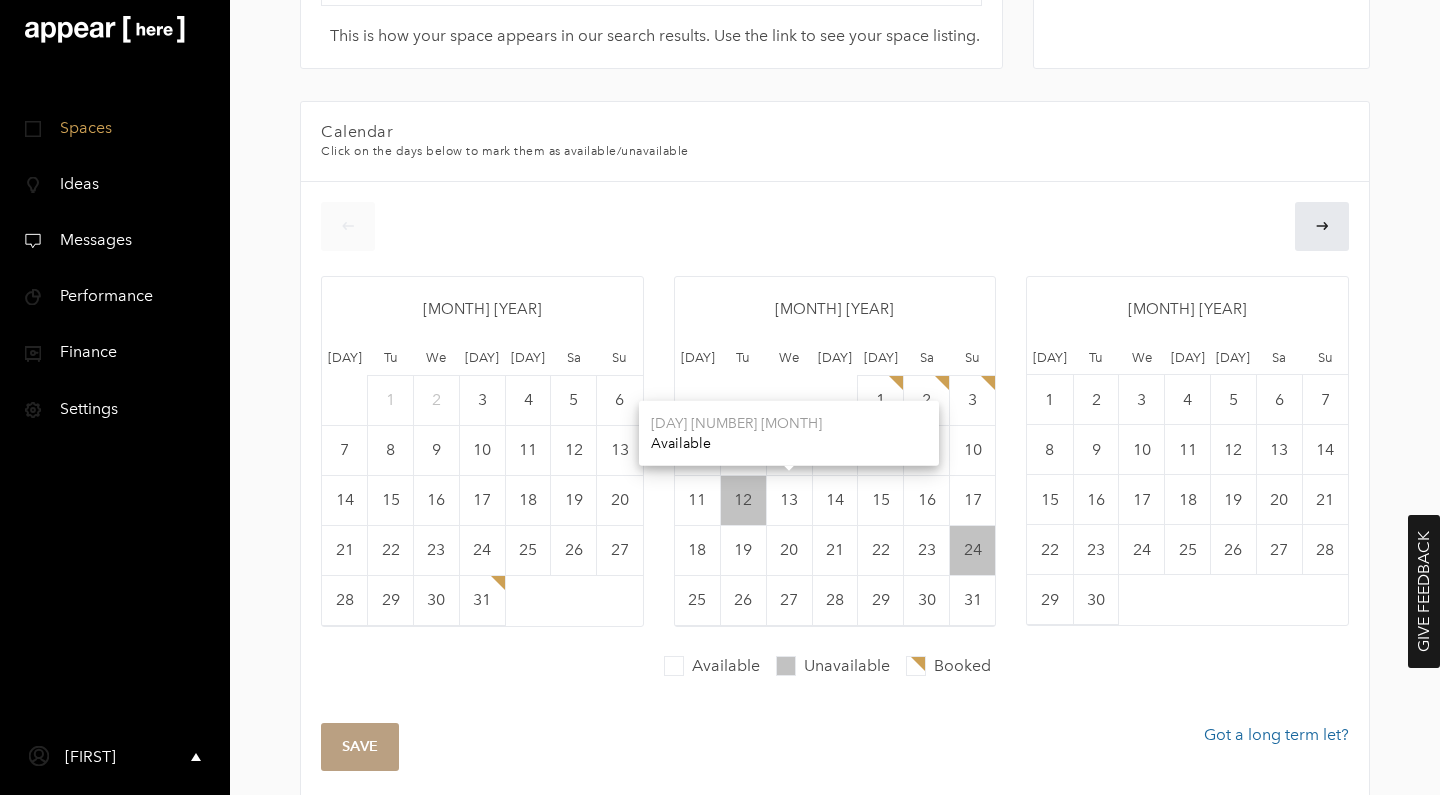 click on "13" at bounding box center (789, 450) 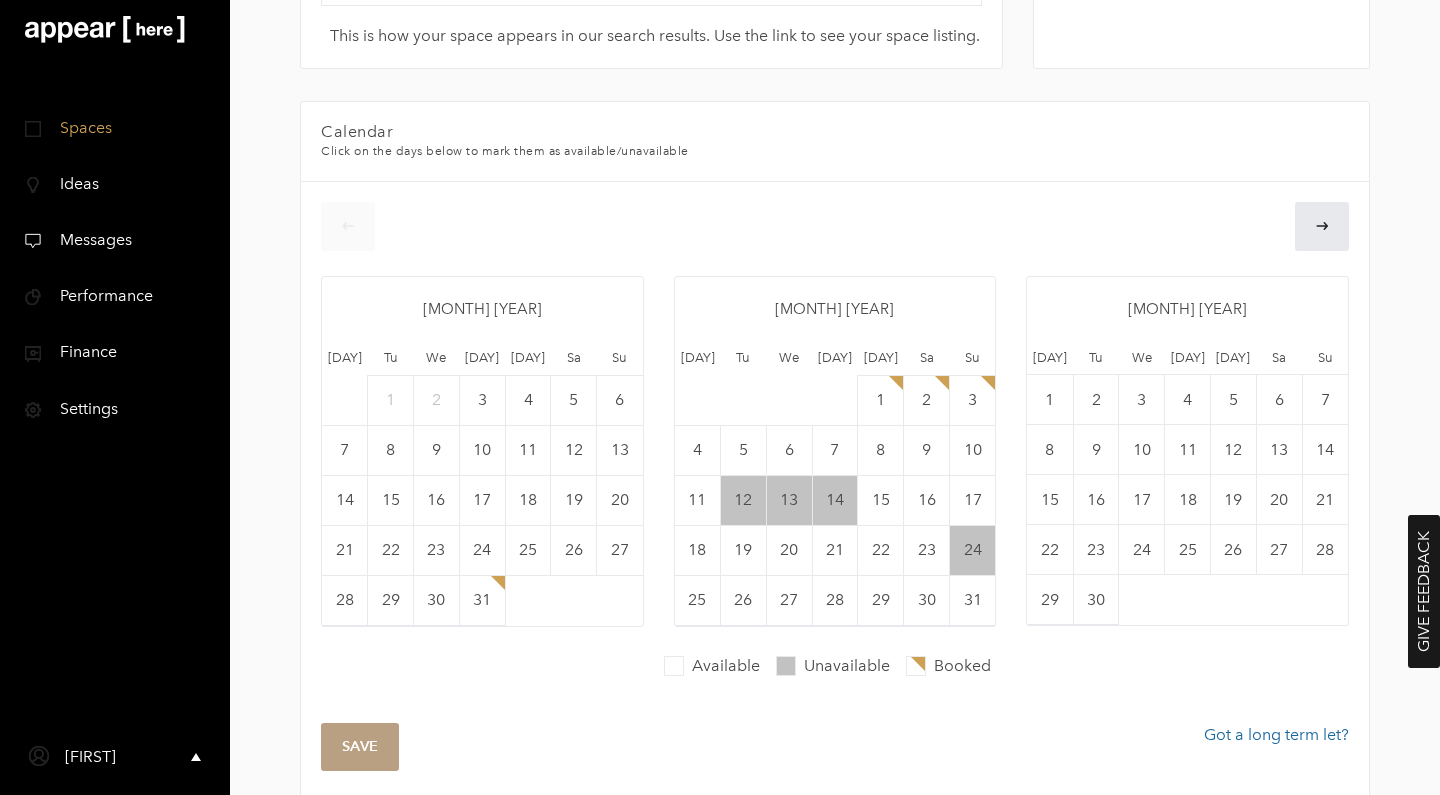 click on "14" at bounding box center (835, 500) 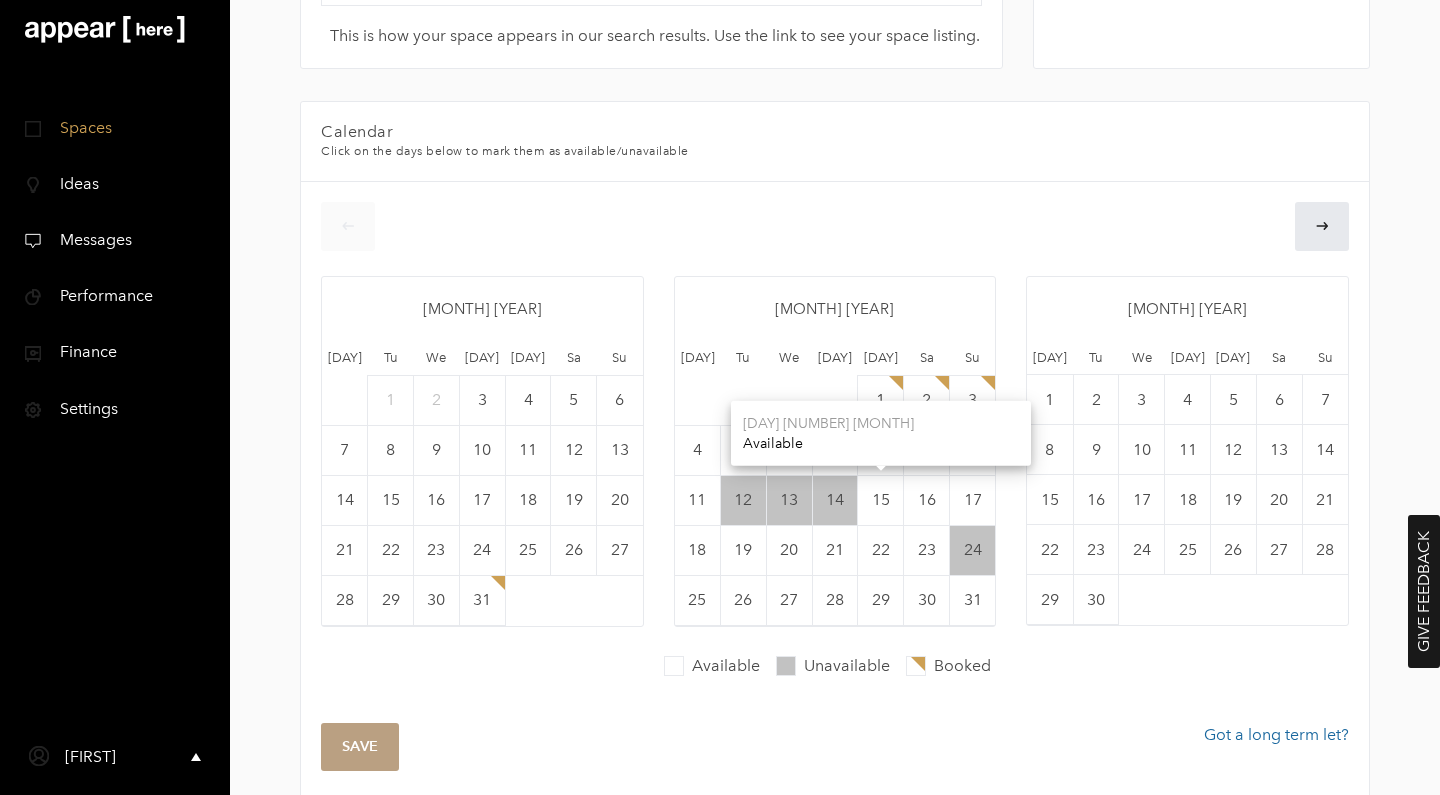 click on "15" at bounding box center (881, 450) 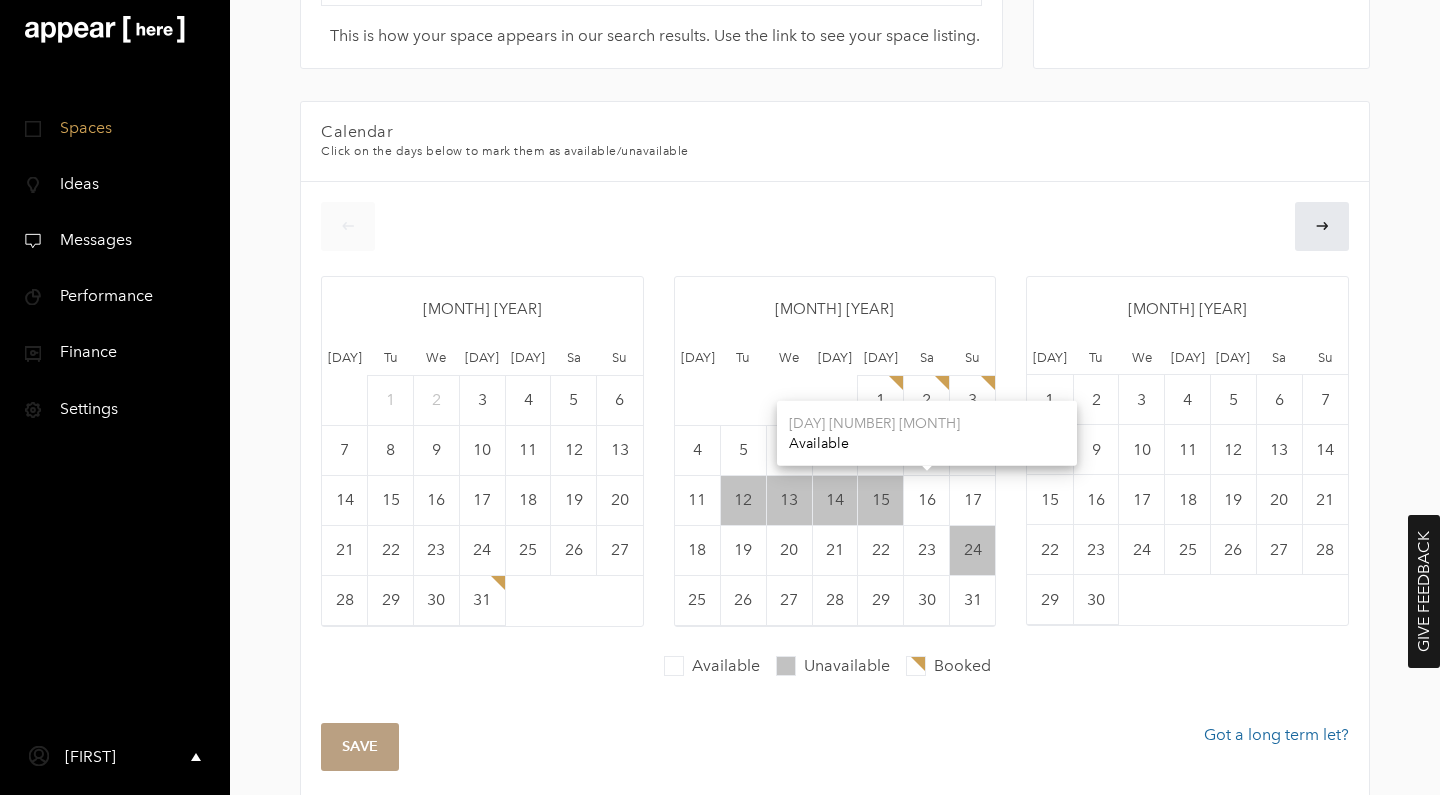click on "16" at bounding box center (927, 450) 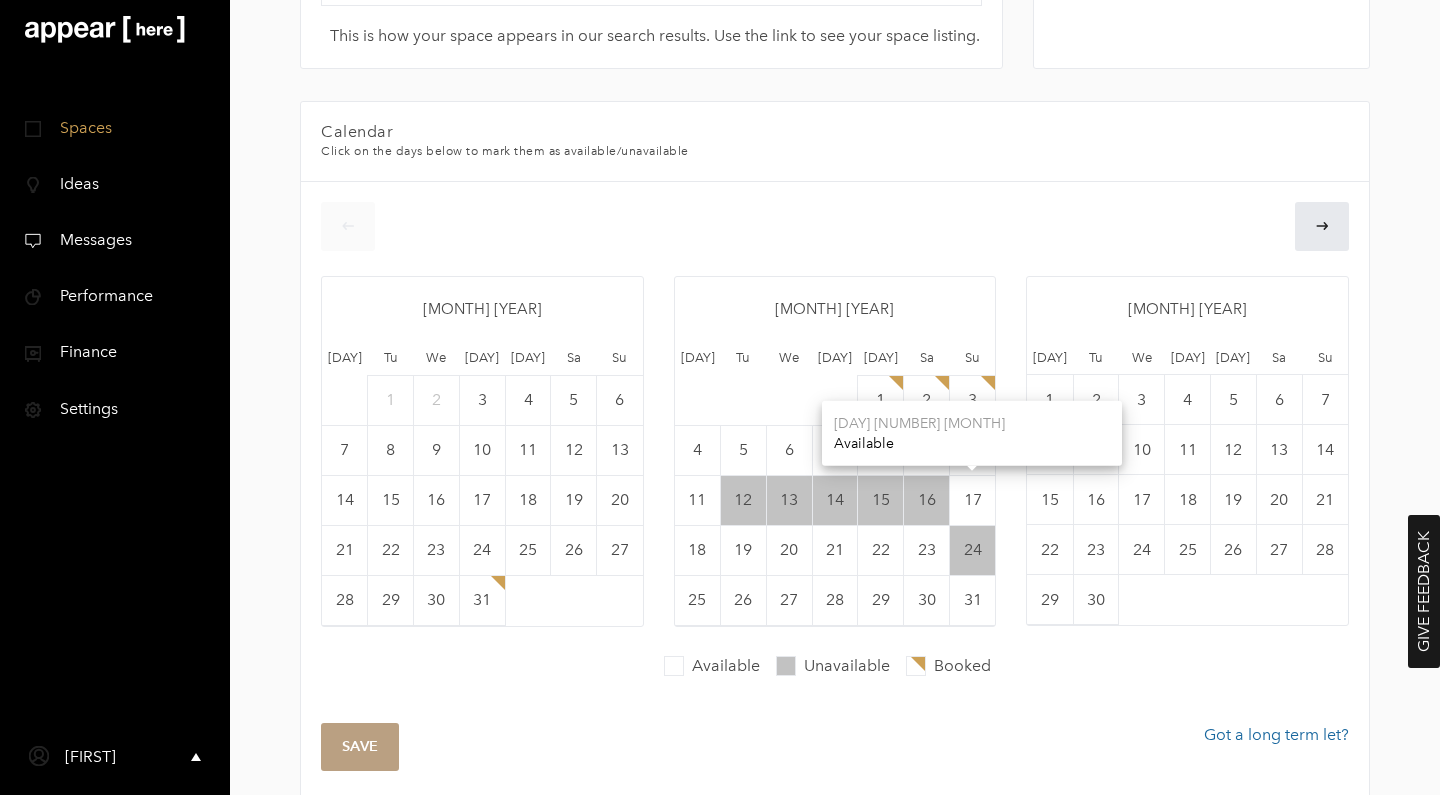 click on "17" at bounding box center [972, 450] 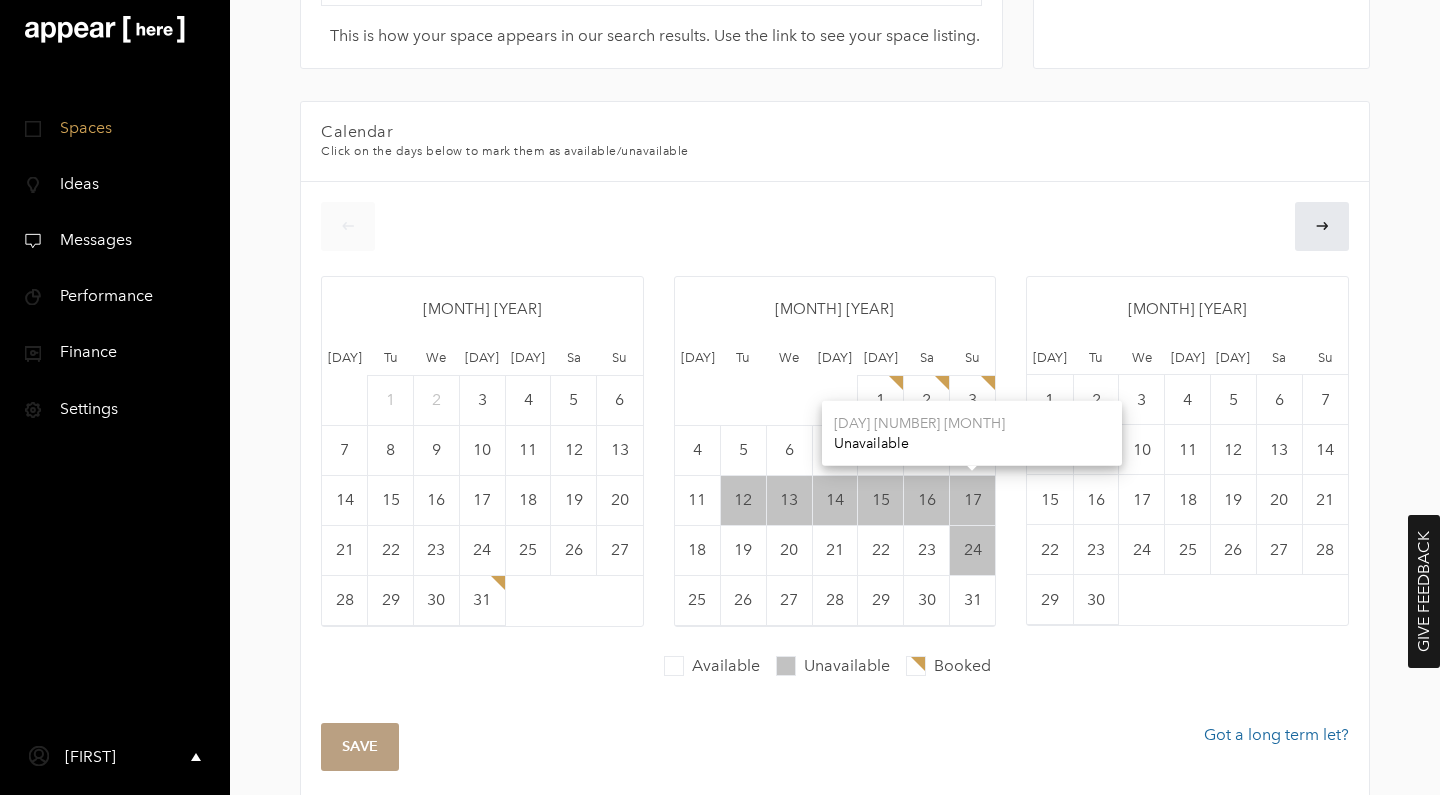 click on "17" at bounding box center (972, 400) 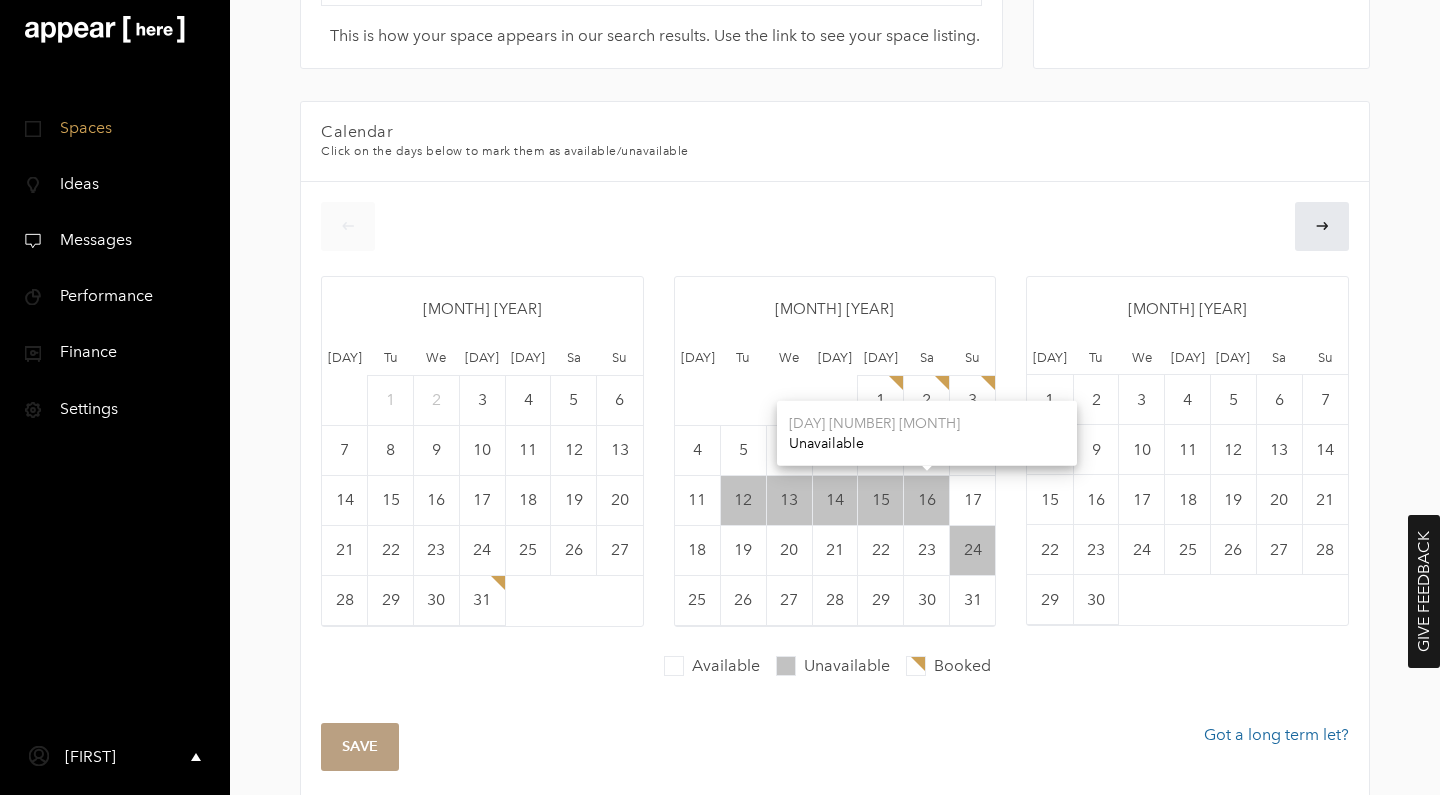 click on "16" at bounding box center [927, 400] 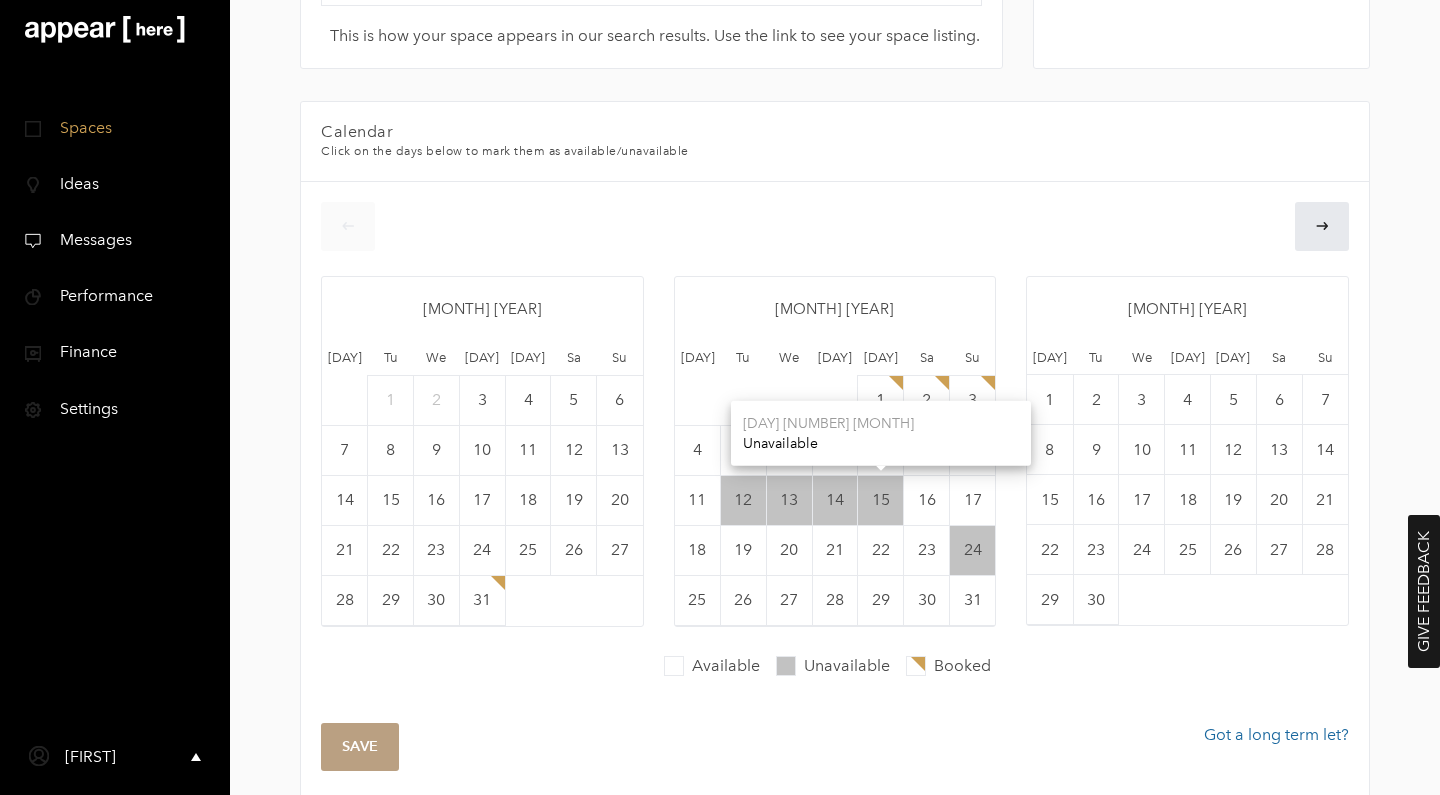 click on "15" at bounding box center (881, 400) 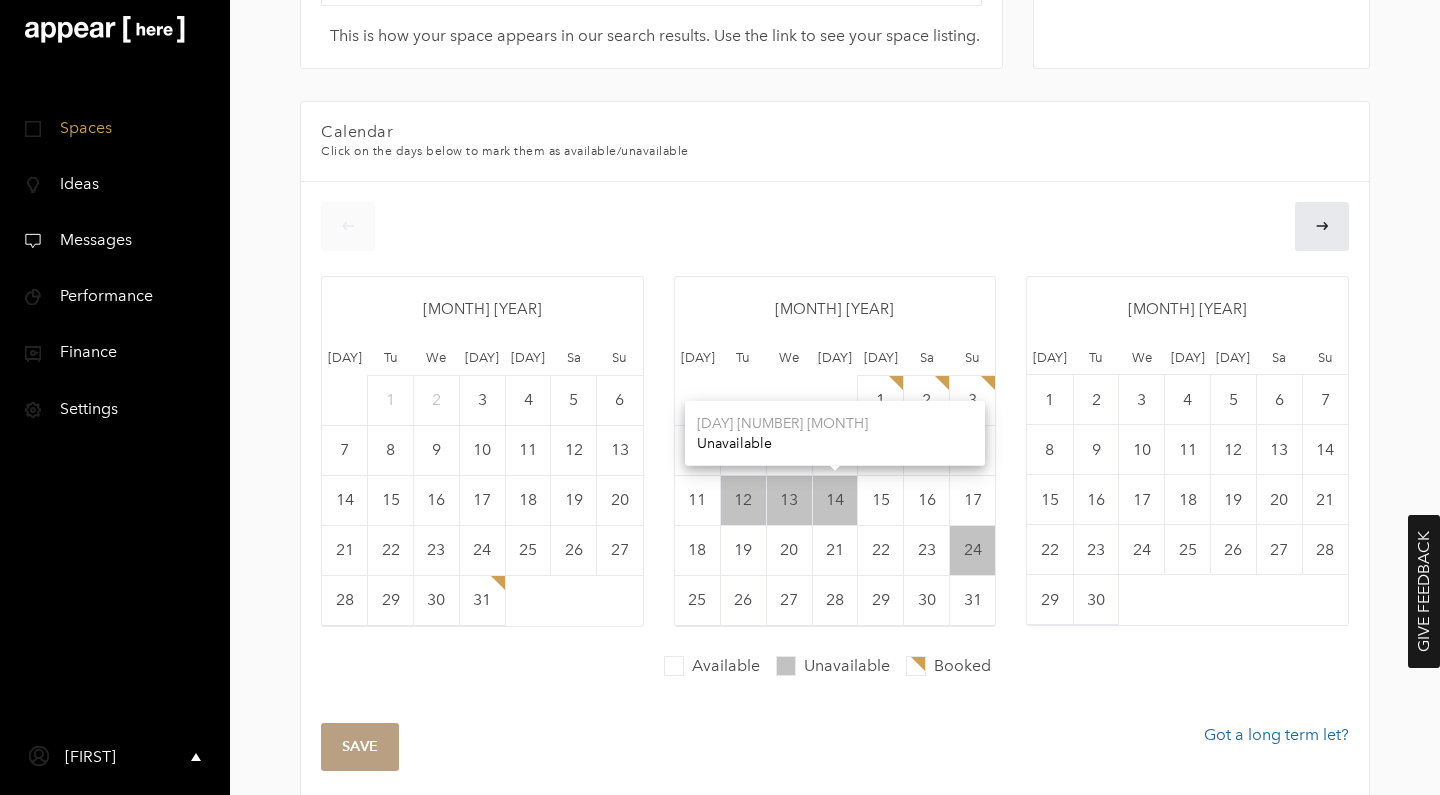 click on "14" at bounding box center [835, 500] 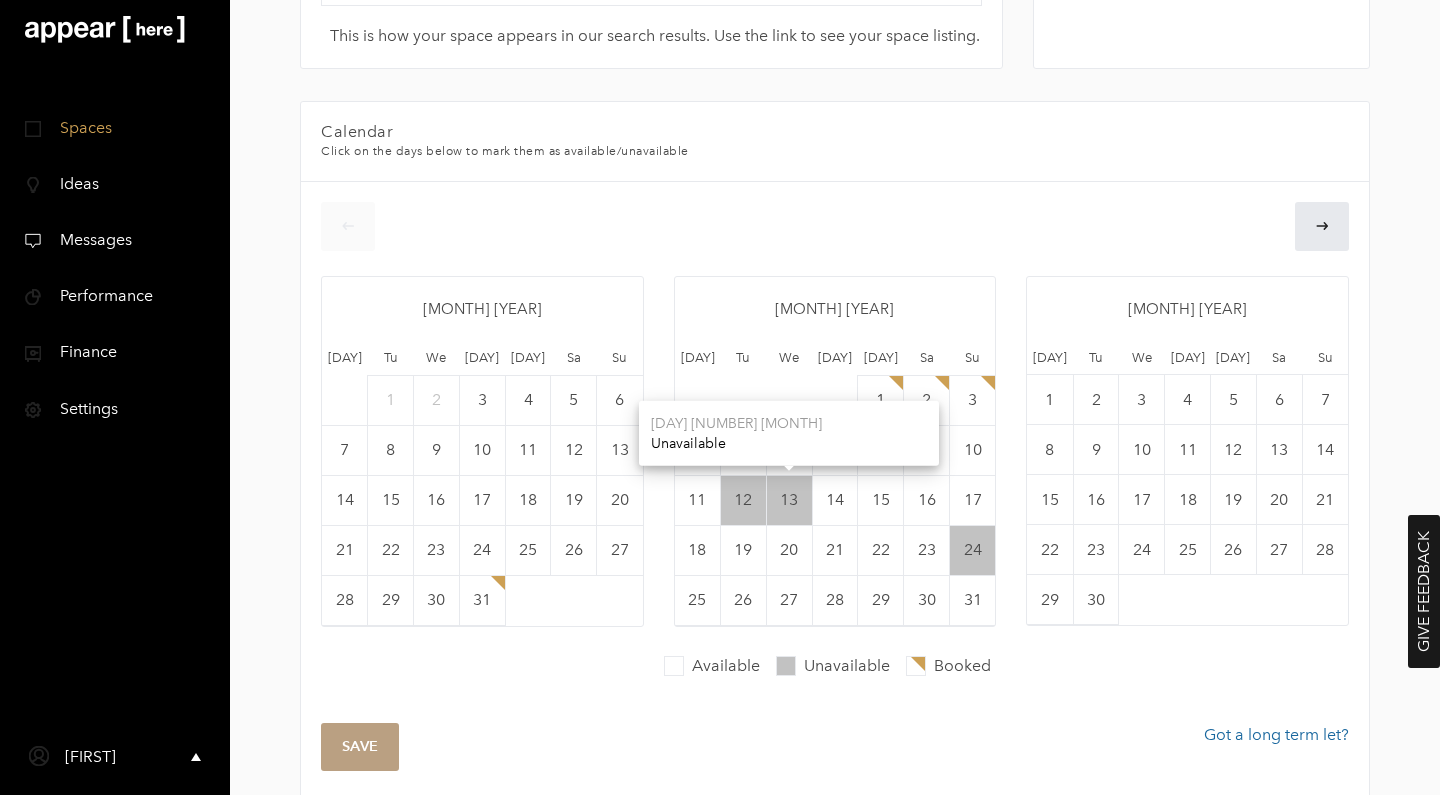 click on "12" at bounding box center [743, 500] 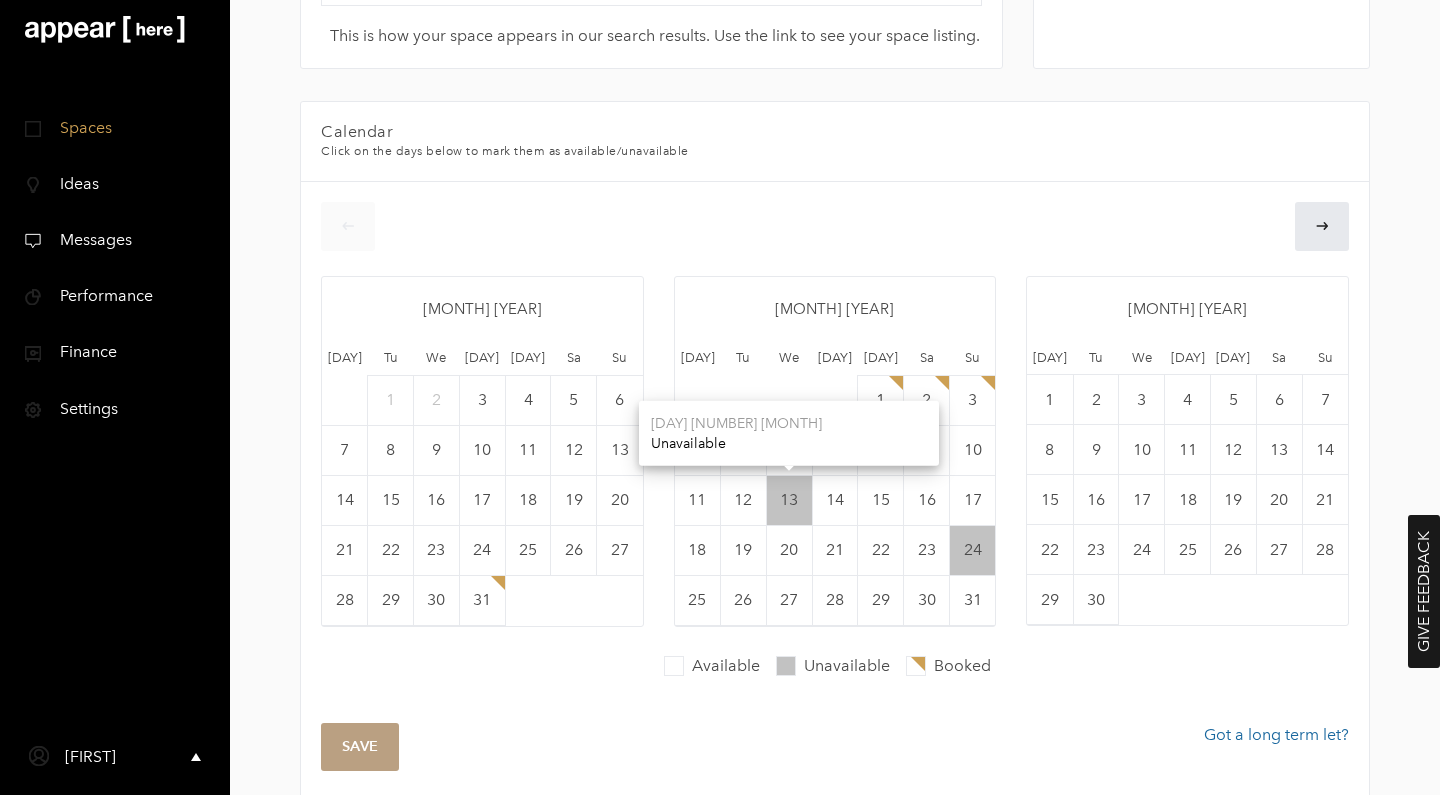 click on "13" at bounding box center [789, 500] 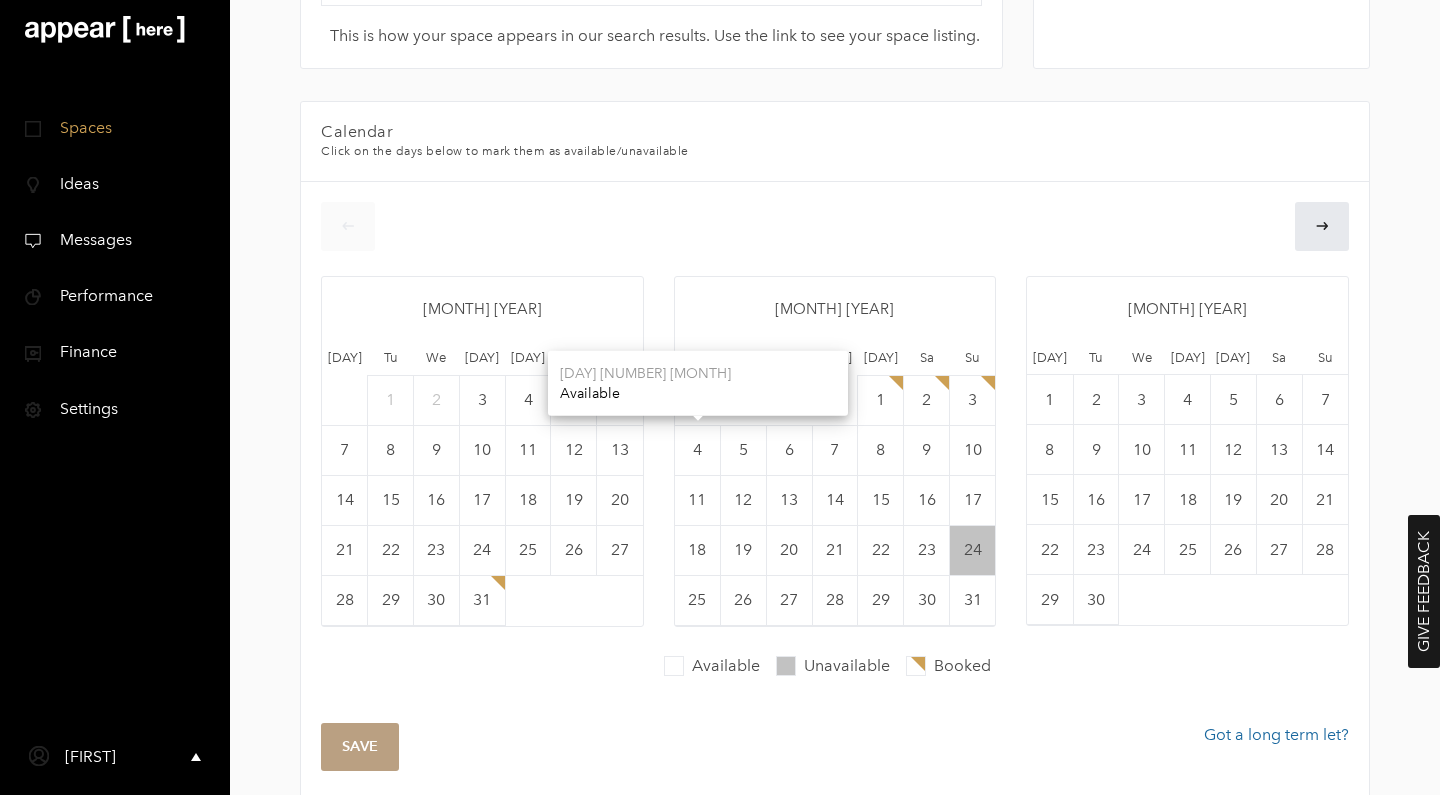 click on "4" at bounding box center (698, 450) 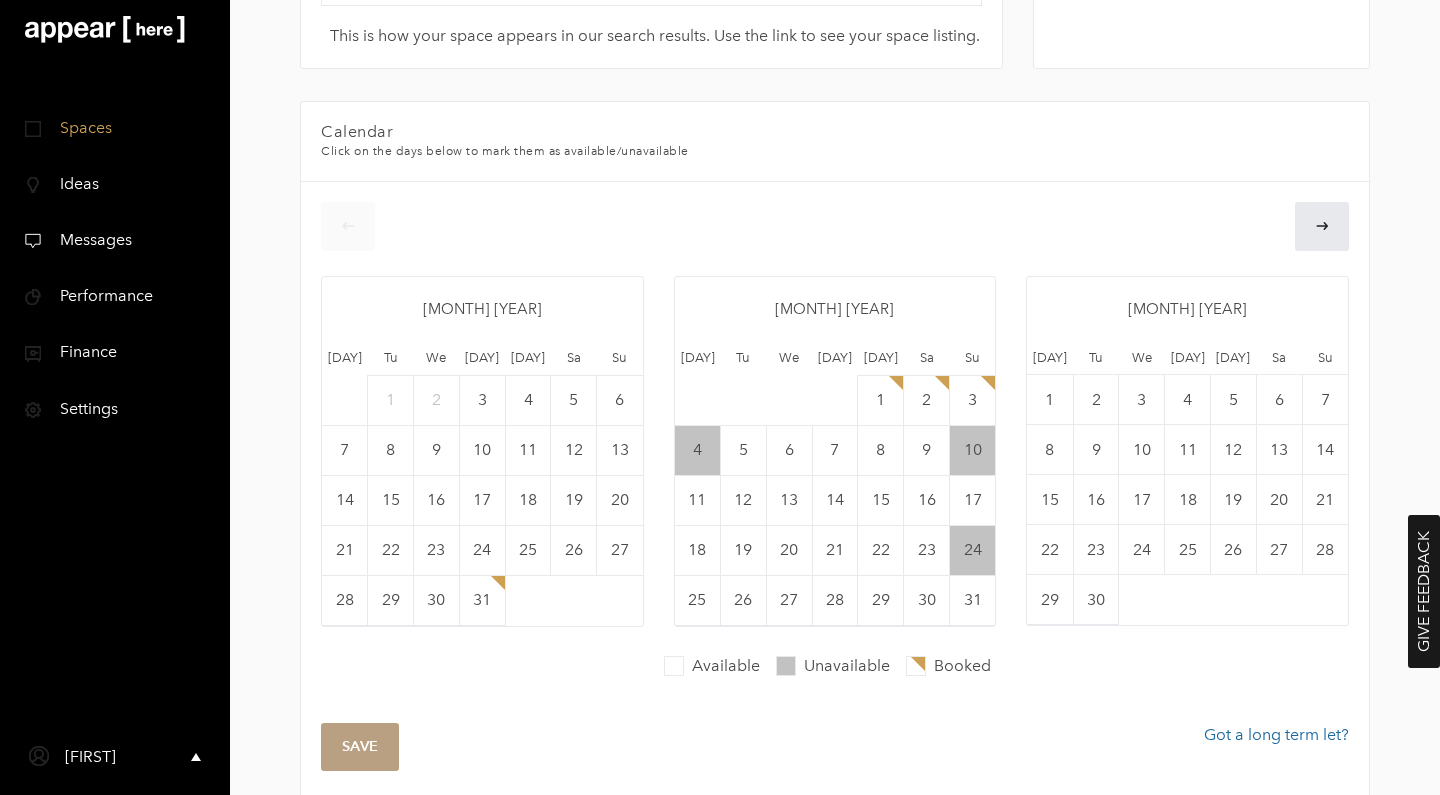 click on "10" at bounding box center [972, 450] 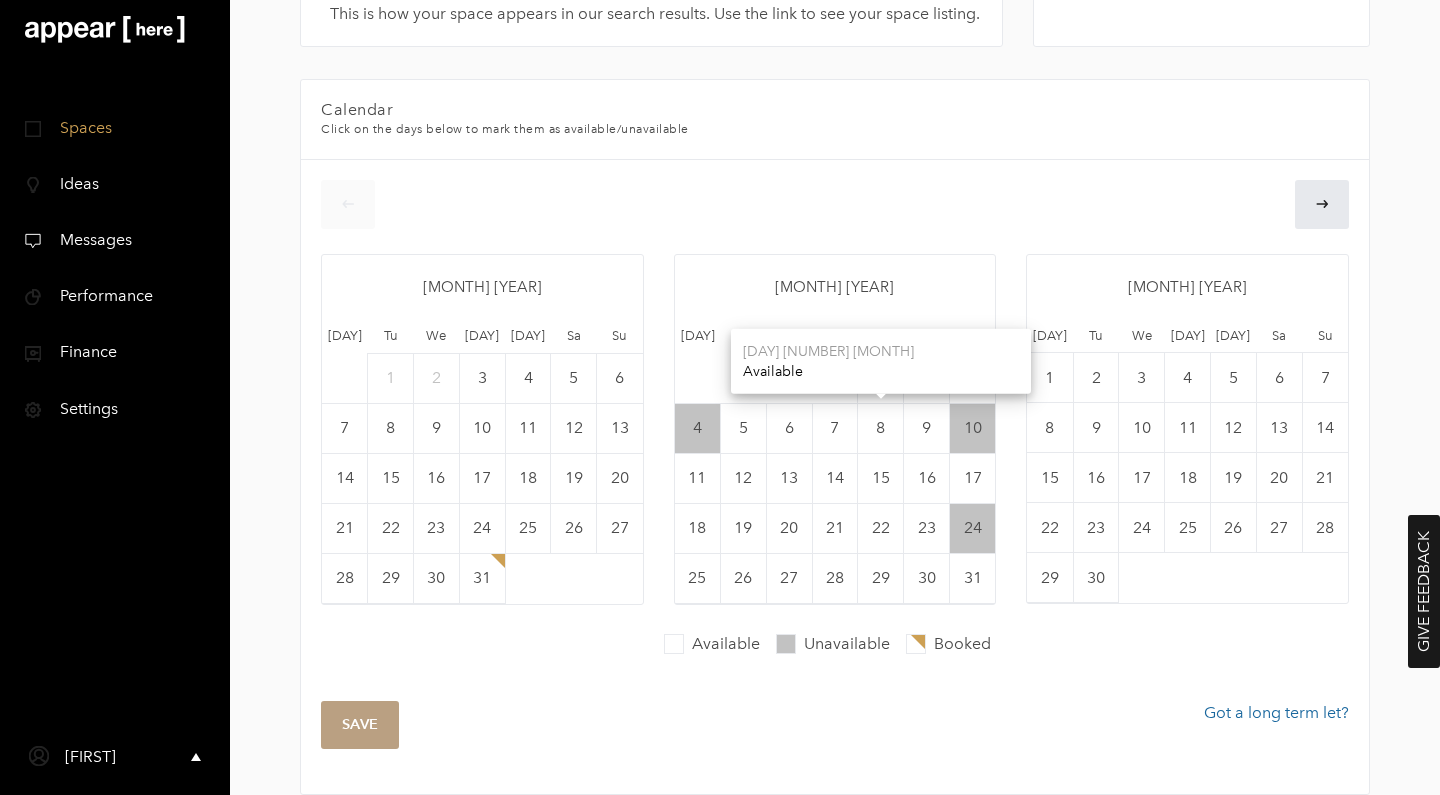 scroll, scrollTop: 501, scrollLeft: 0, axis: vertical 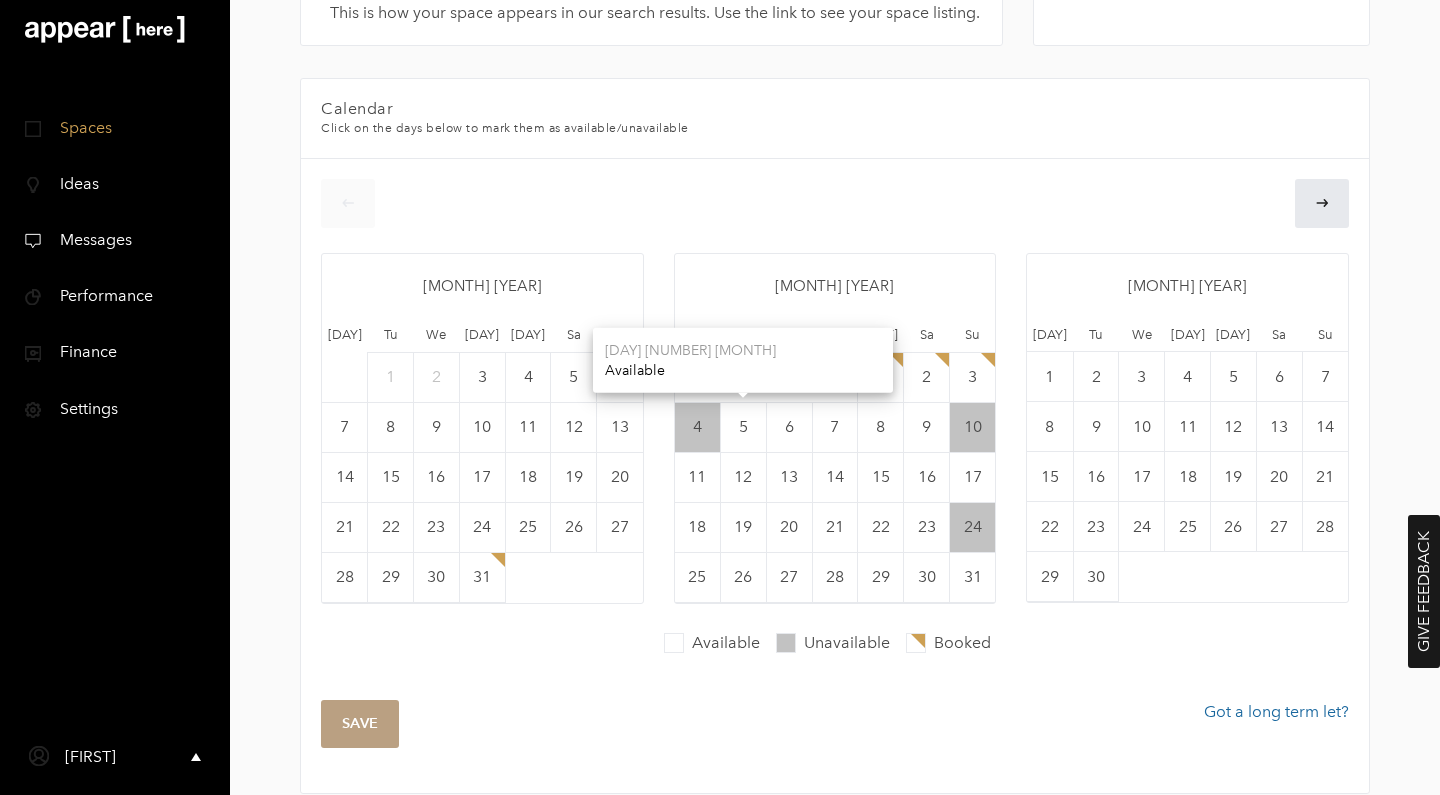 click on "5" at bounding box center (743, 427) 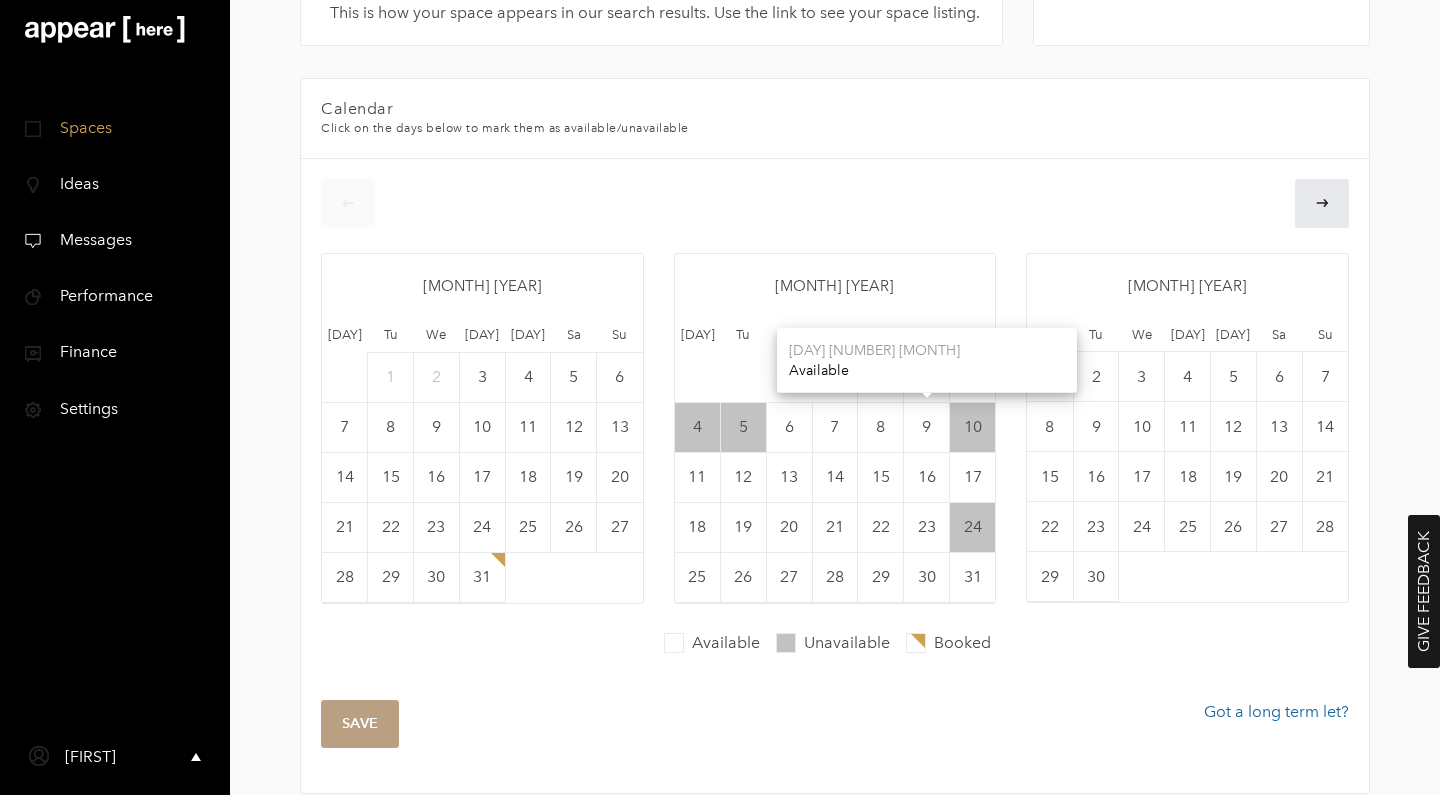 click on "9" at bounding box center (927, 427) 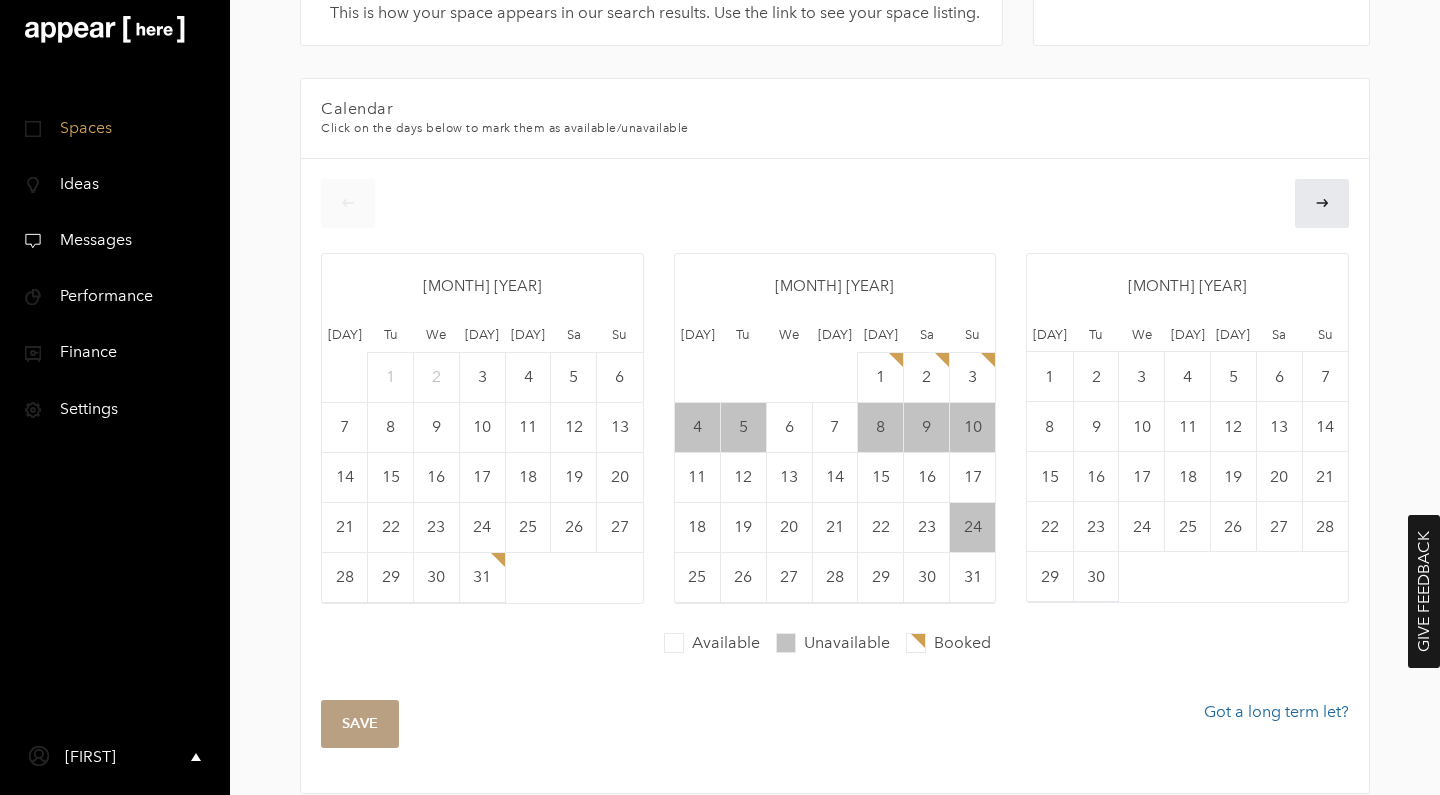 click on "8" at bounding box center (881, 427) 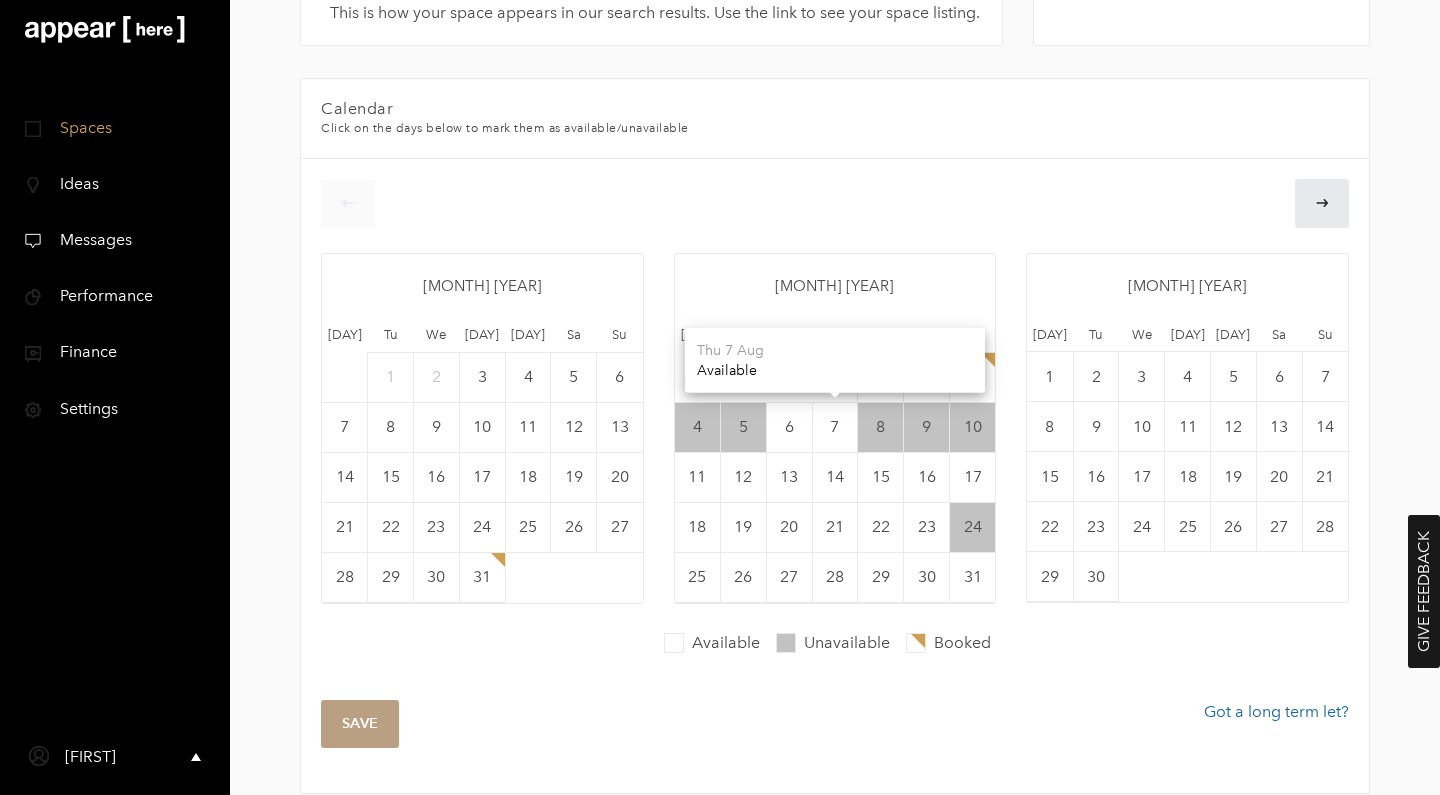 click on "7" at bounding box center [835, 427] 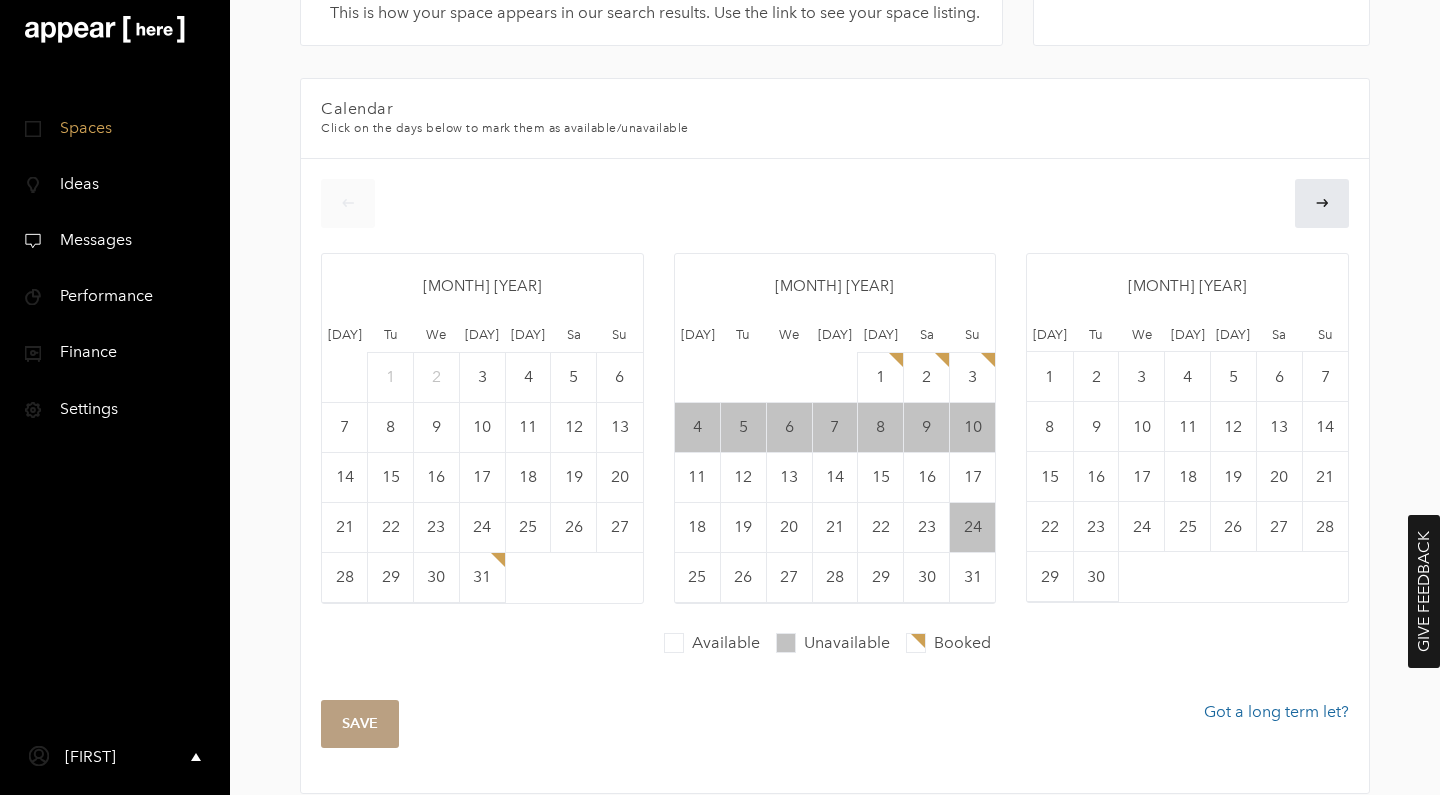 click on "6" at bounding box center (789, 427) 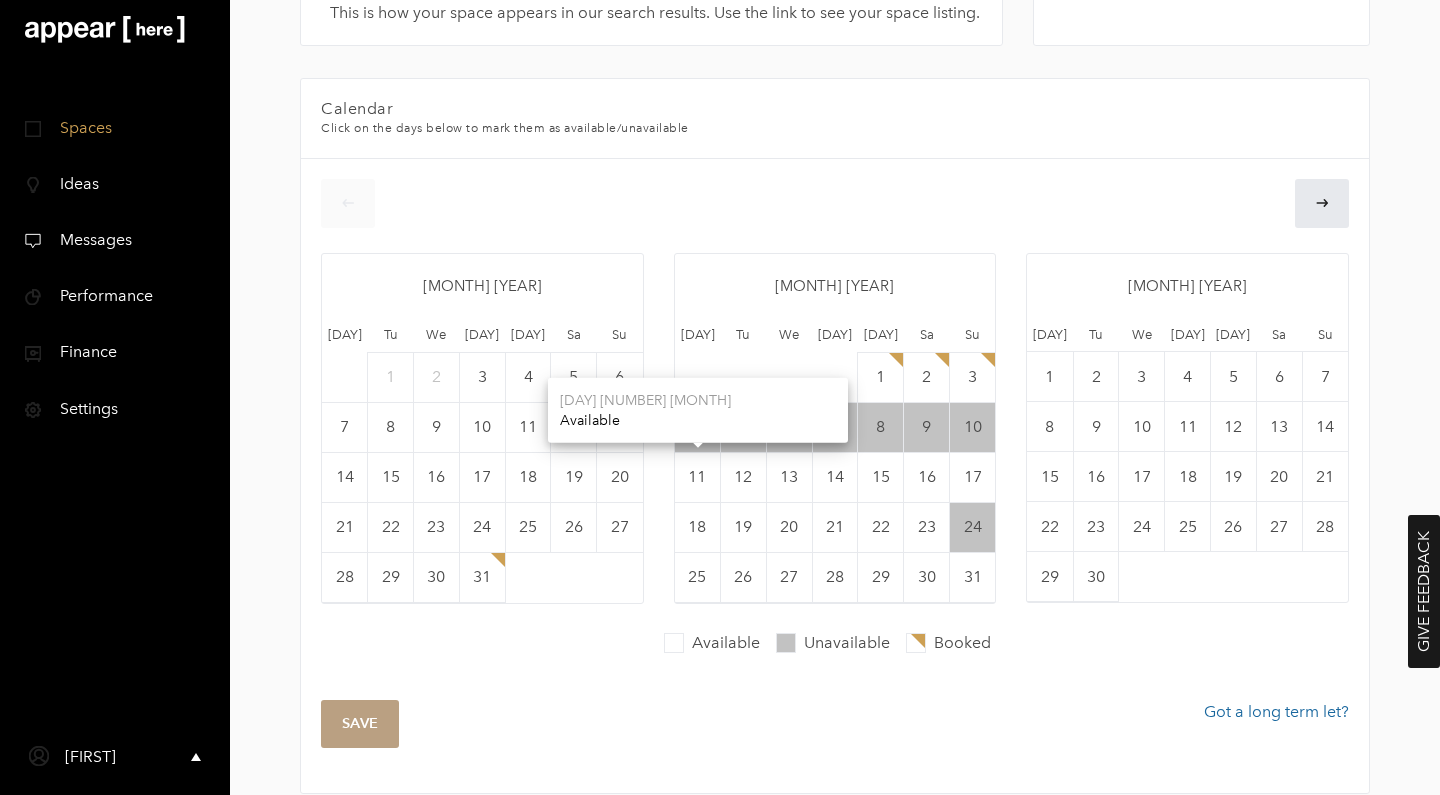 click on "11" at bounding box center [698, 477] 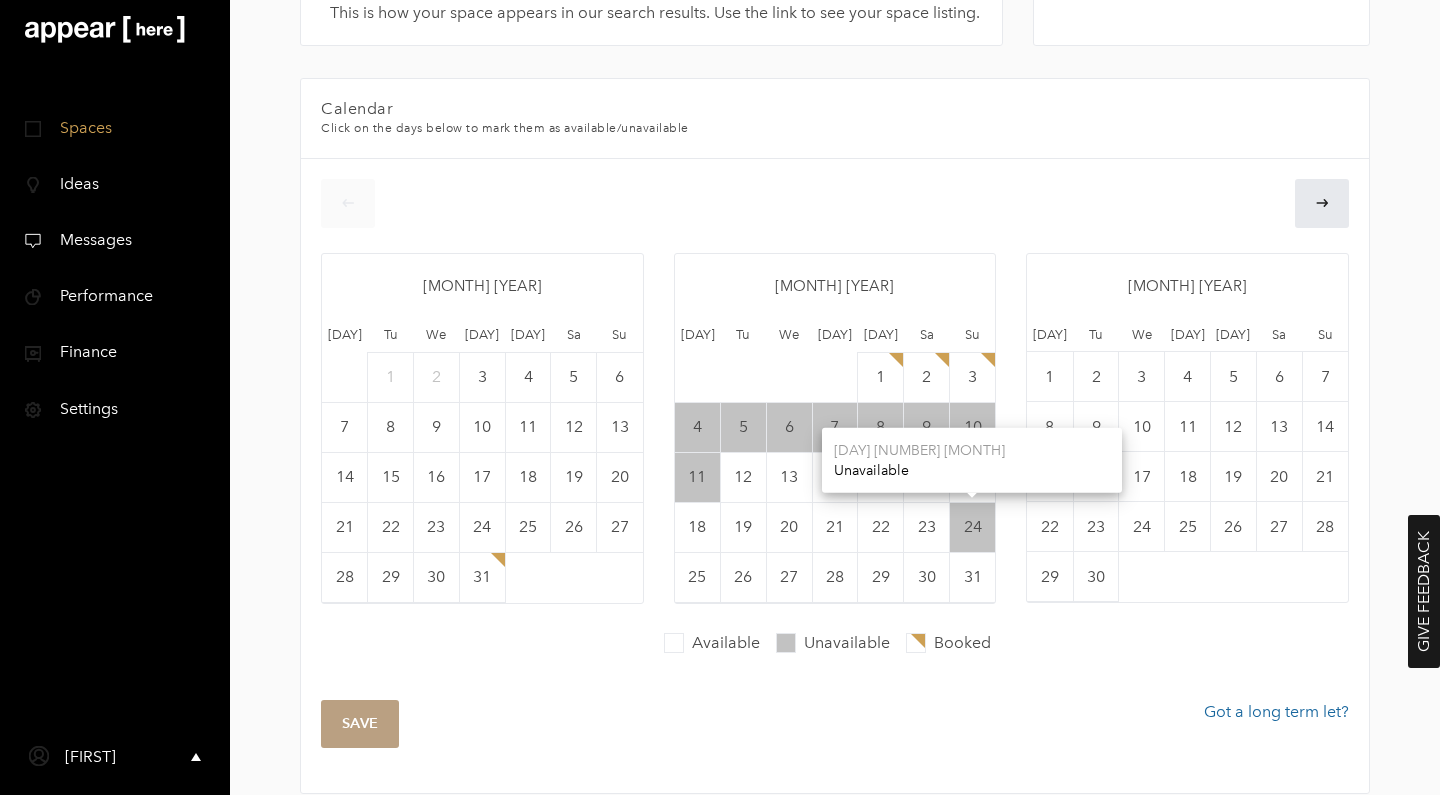 click on "24" at bounding box center [972, 377] 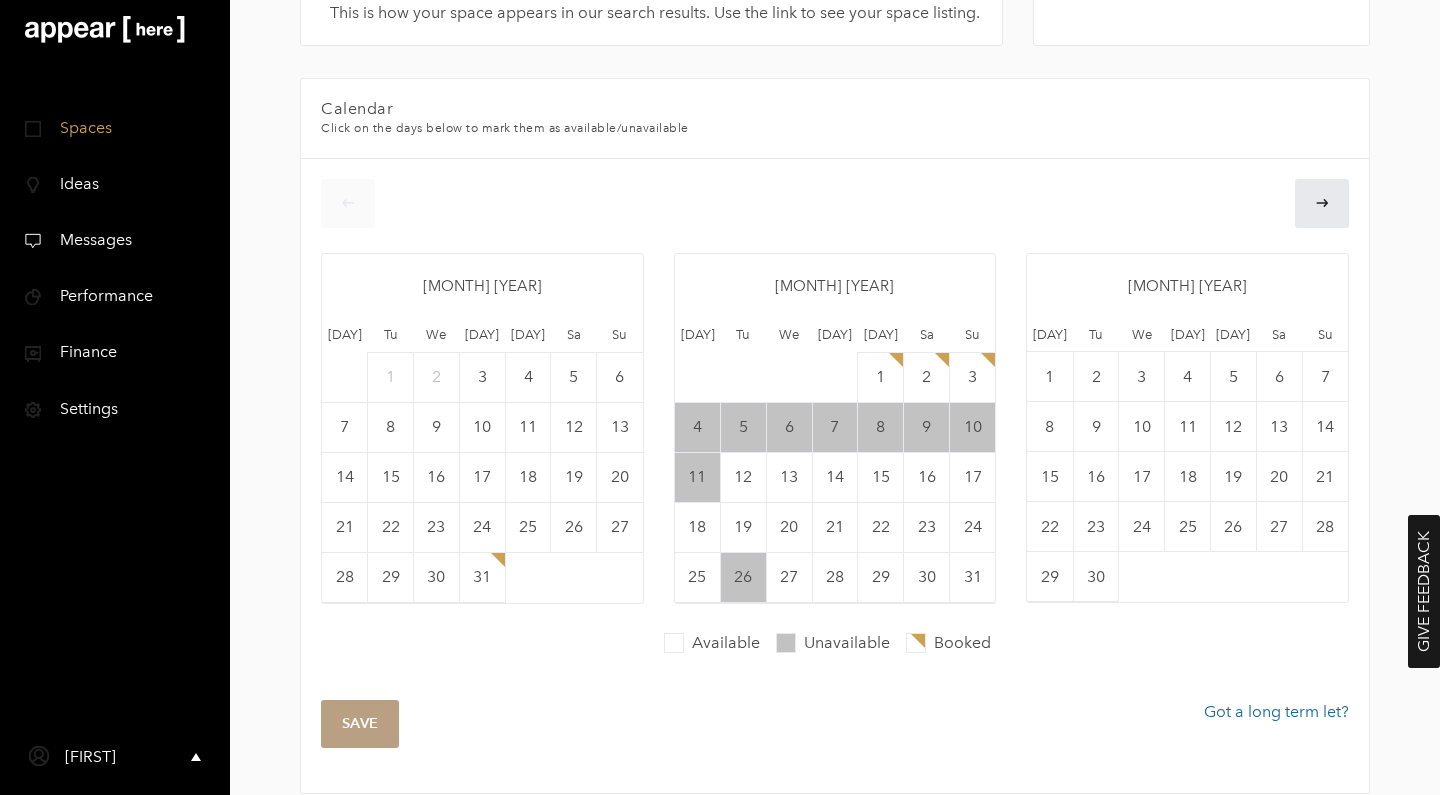 click on "26" at bounding box center [743, 577] 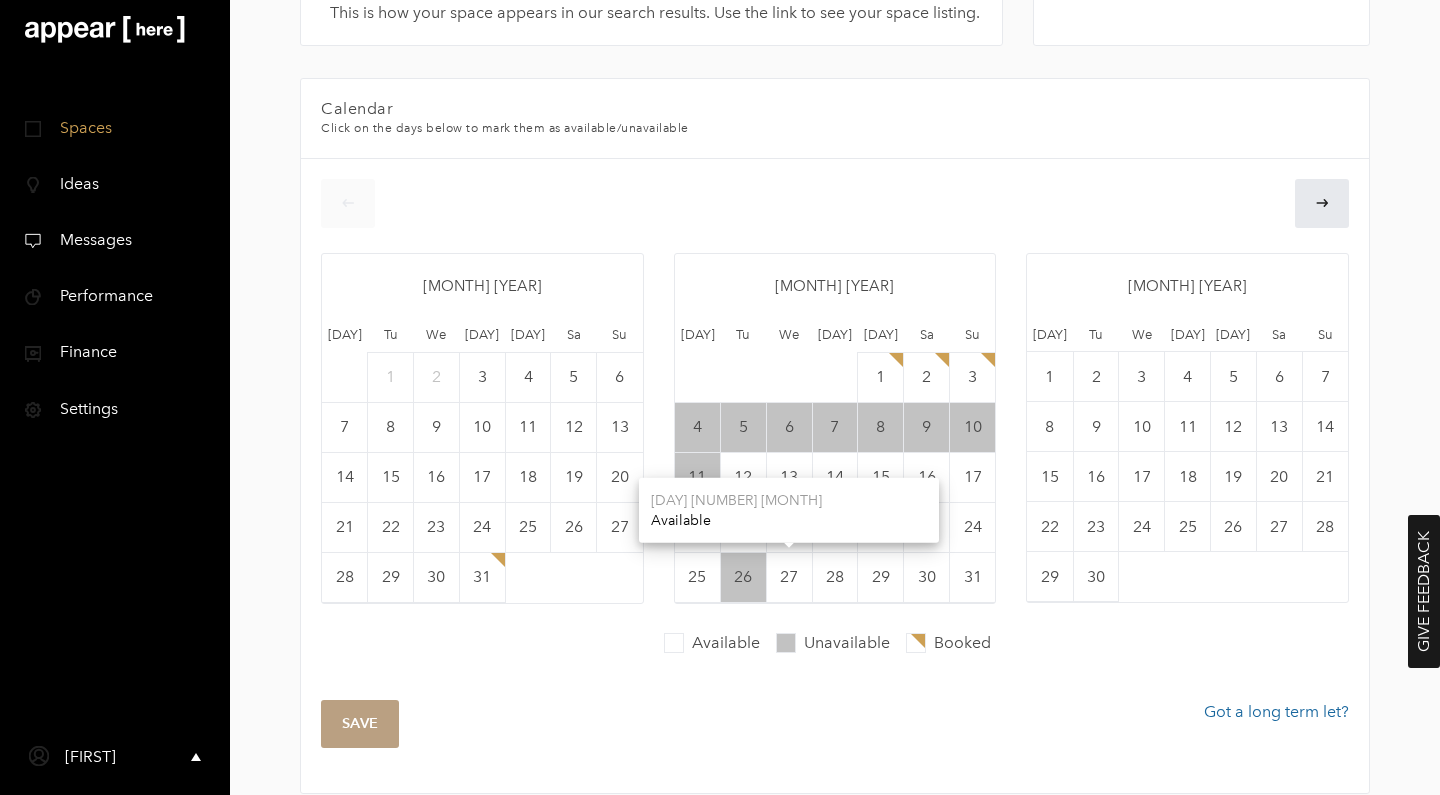 click on "27" at bounding box center [789, 477] 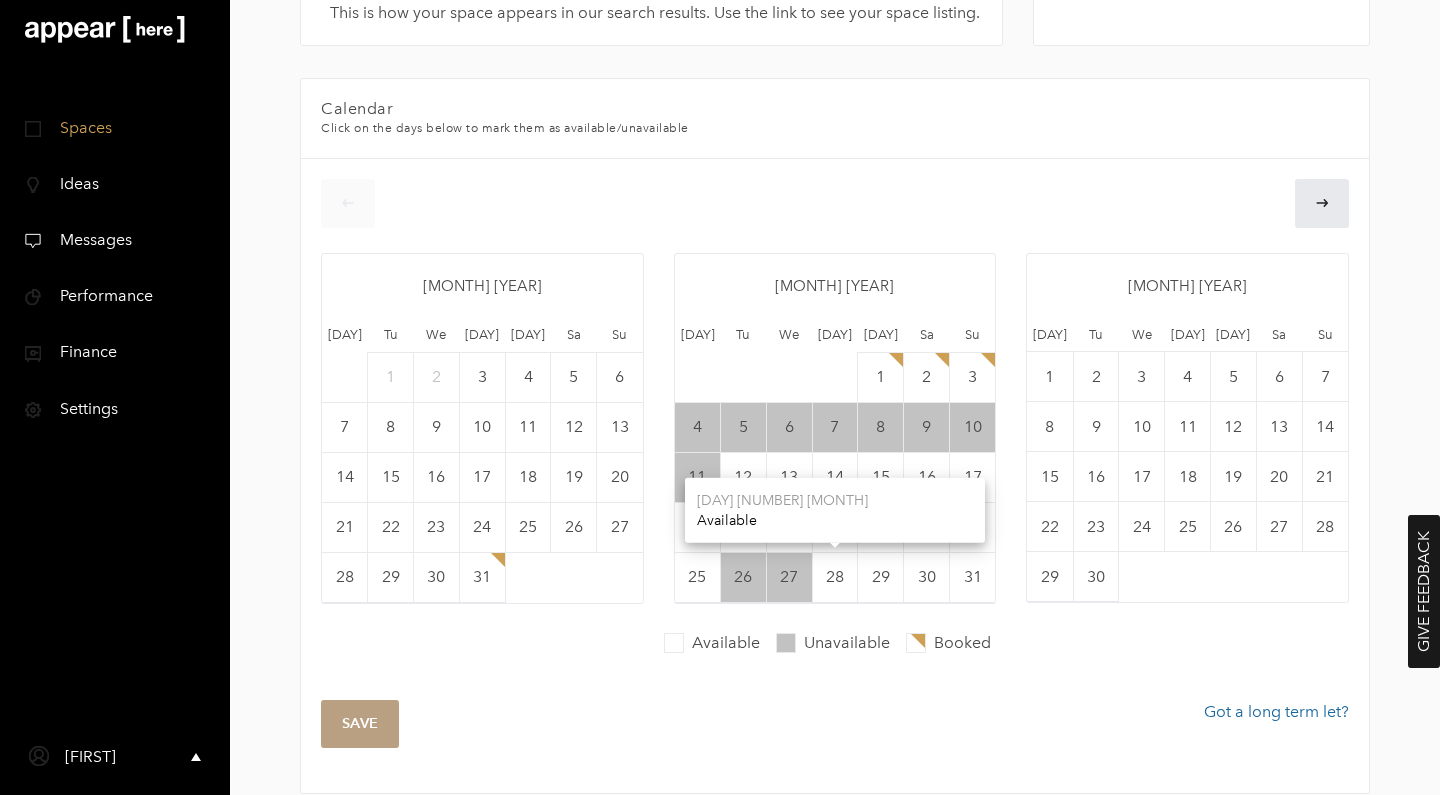 click on "28" at bounding box center (835, 477) 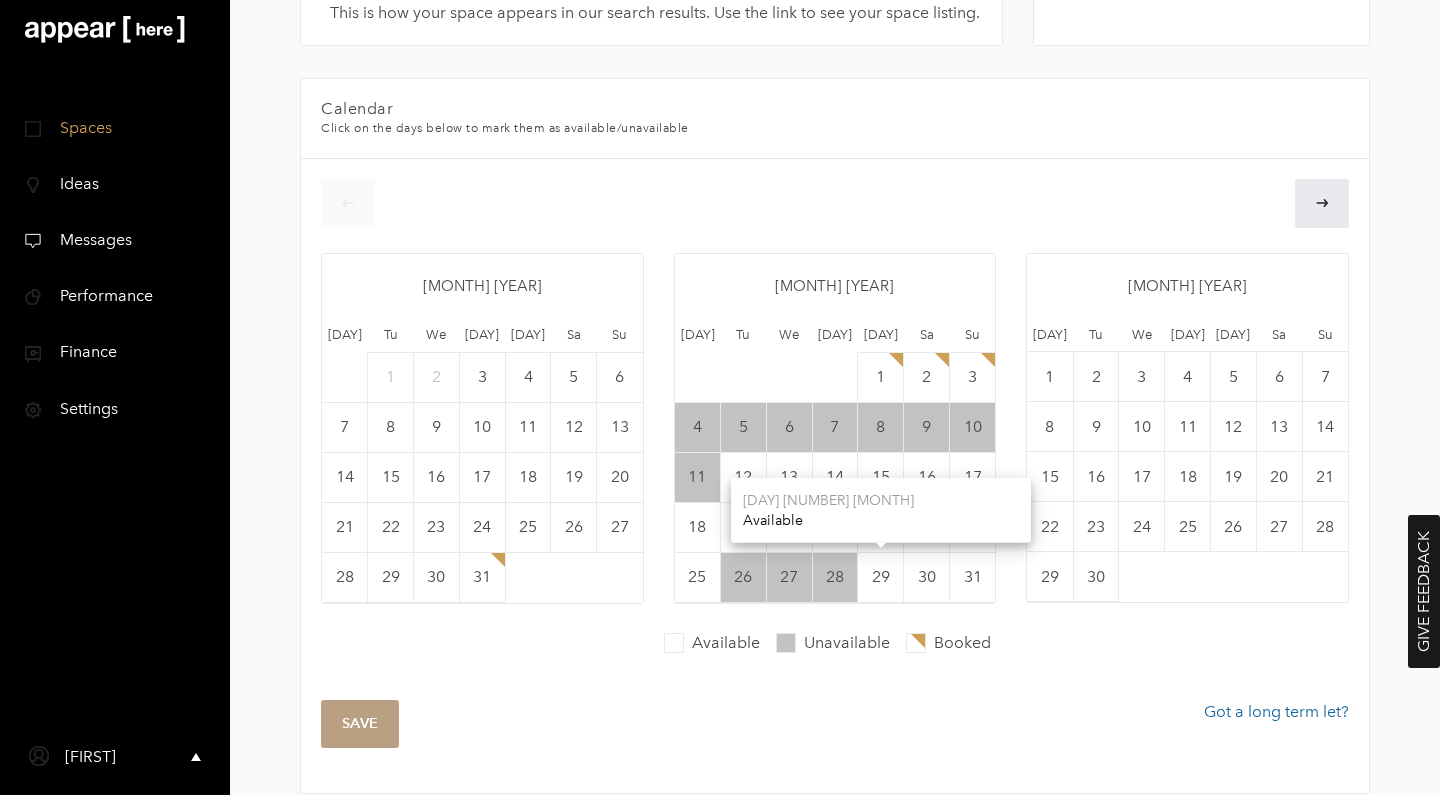 click on "29" at bounding box center (881, 477) 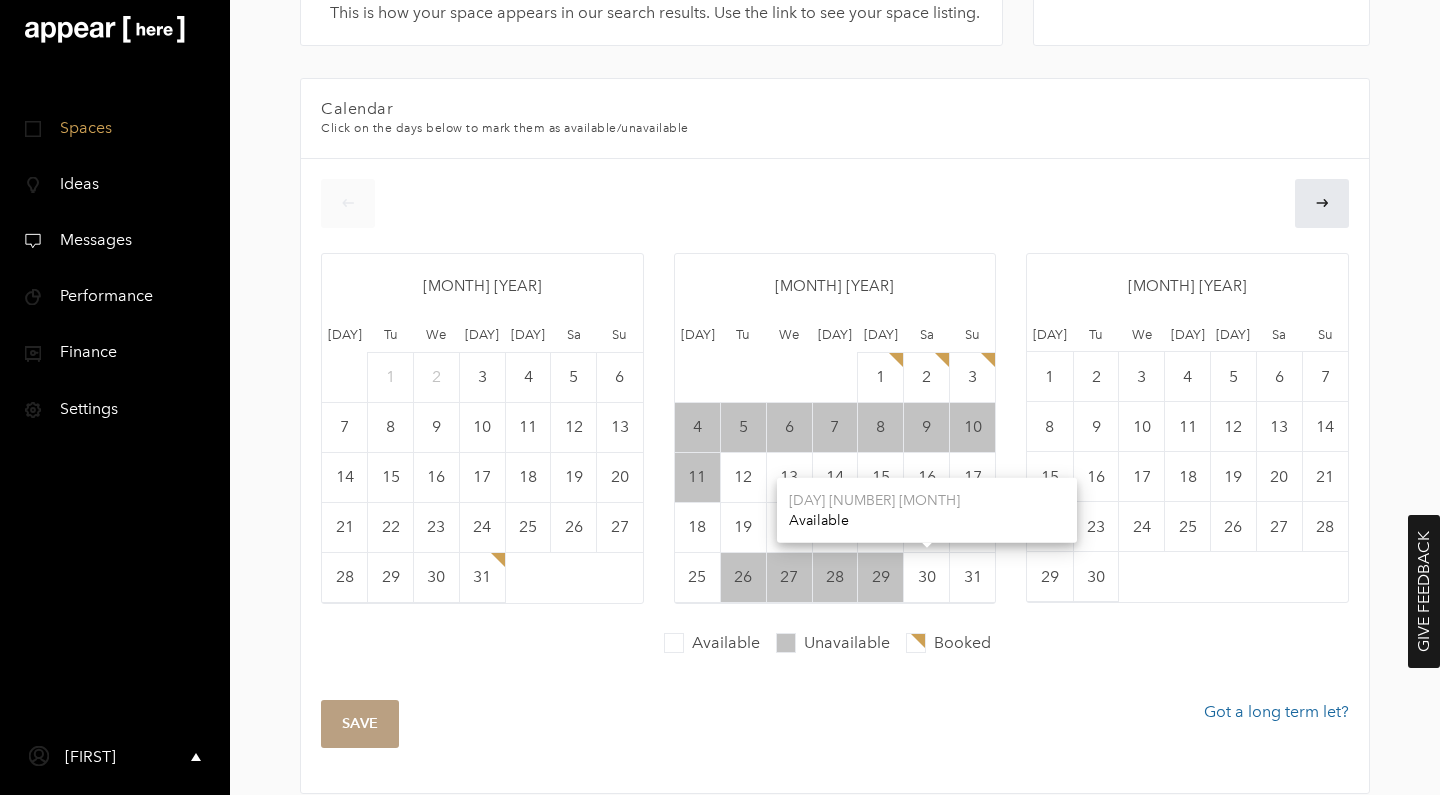 click on "30" at bounding box center (927, 477) 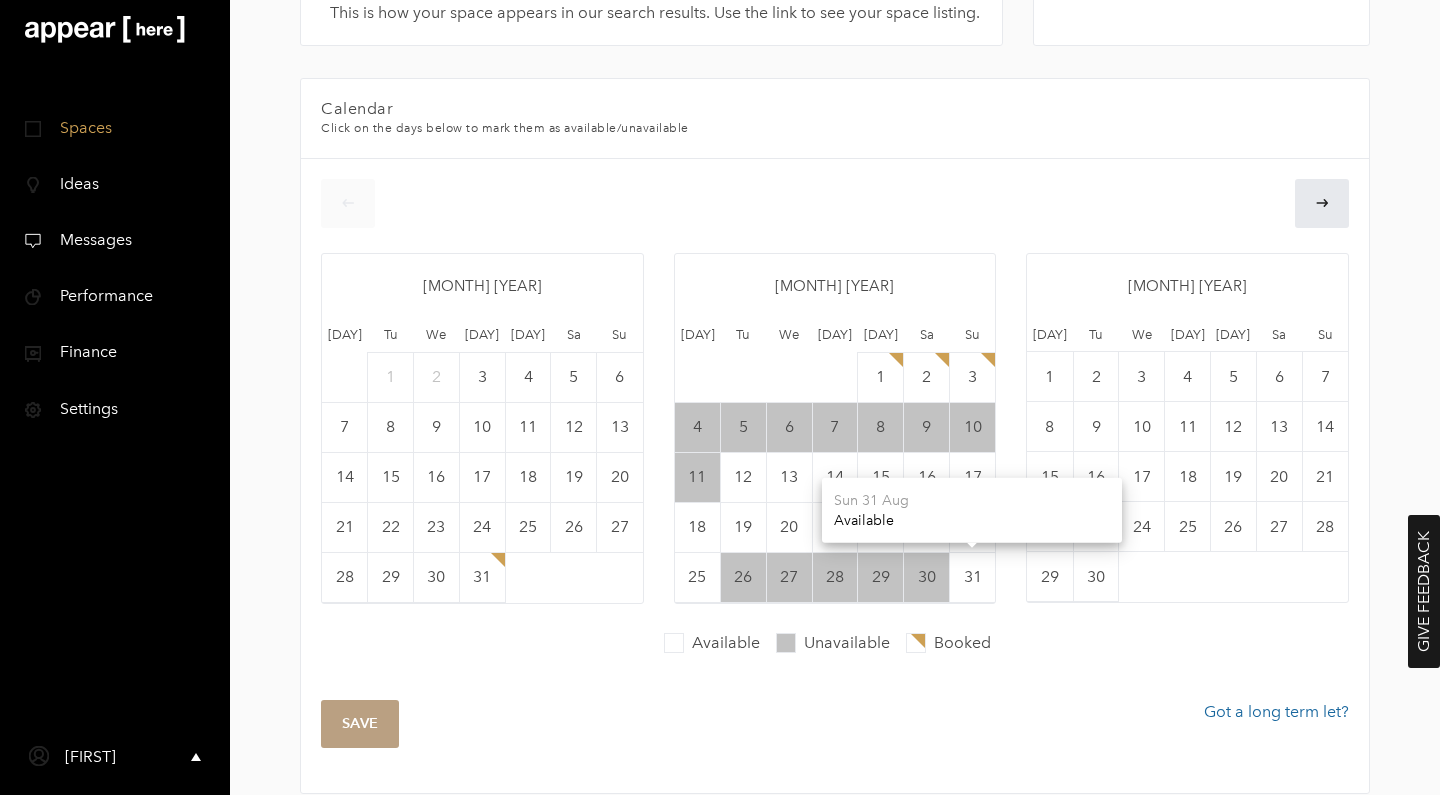 click on "31" at bounding box center (972, 477) 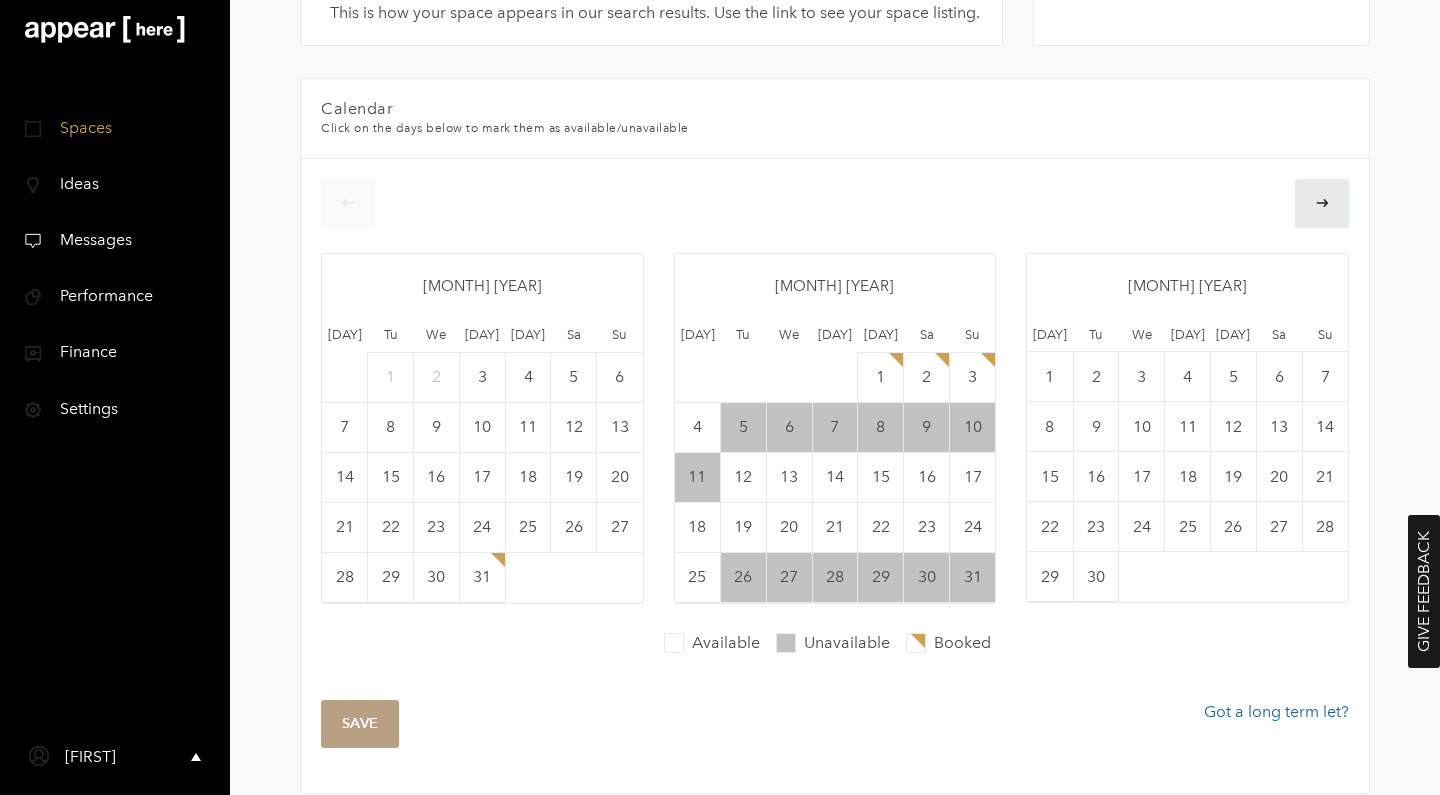 click on "4" at bounding box center (698, 427) 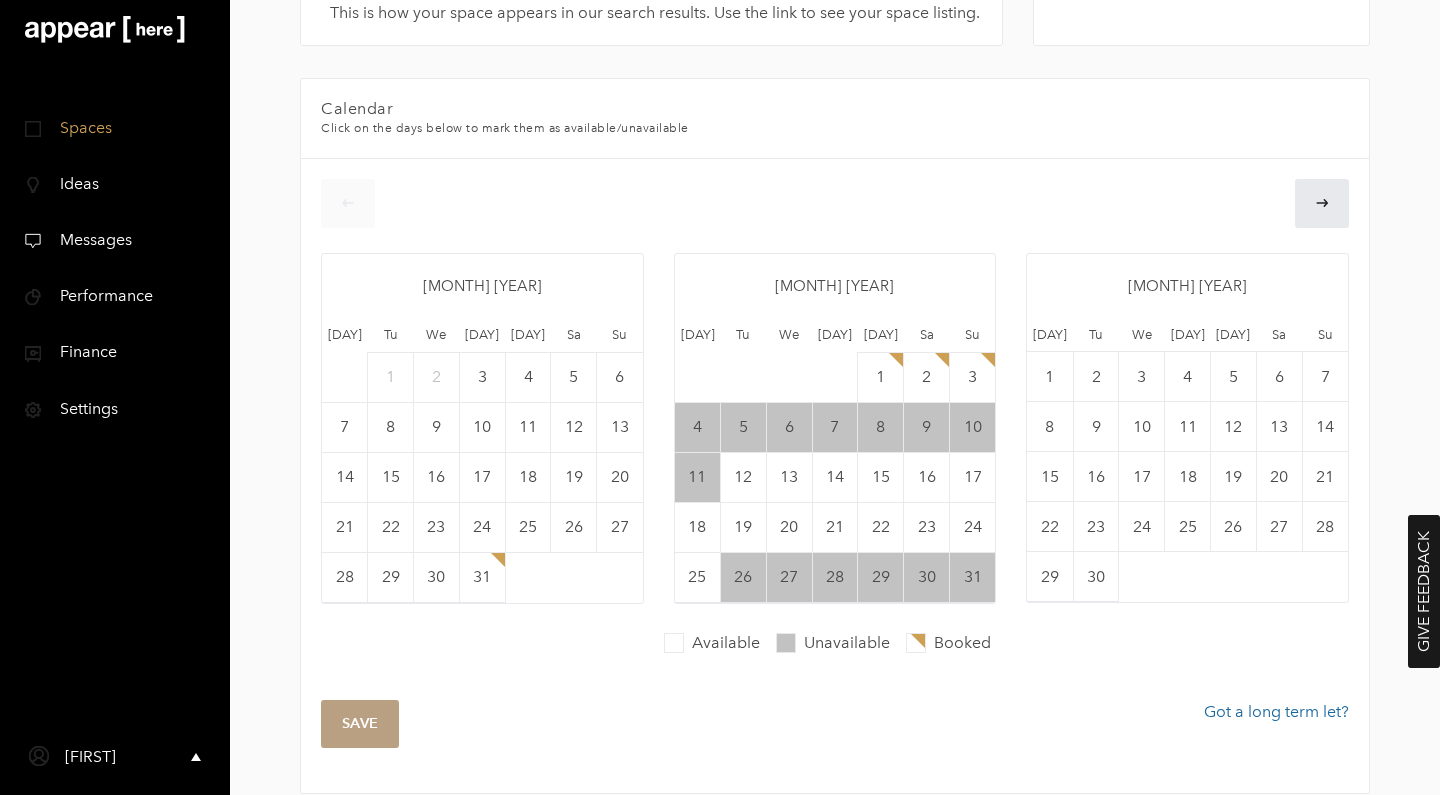 click on "4" at bounding box center [698, 427] 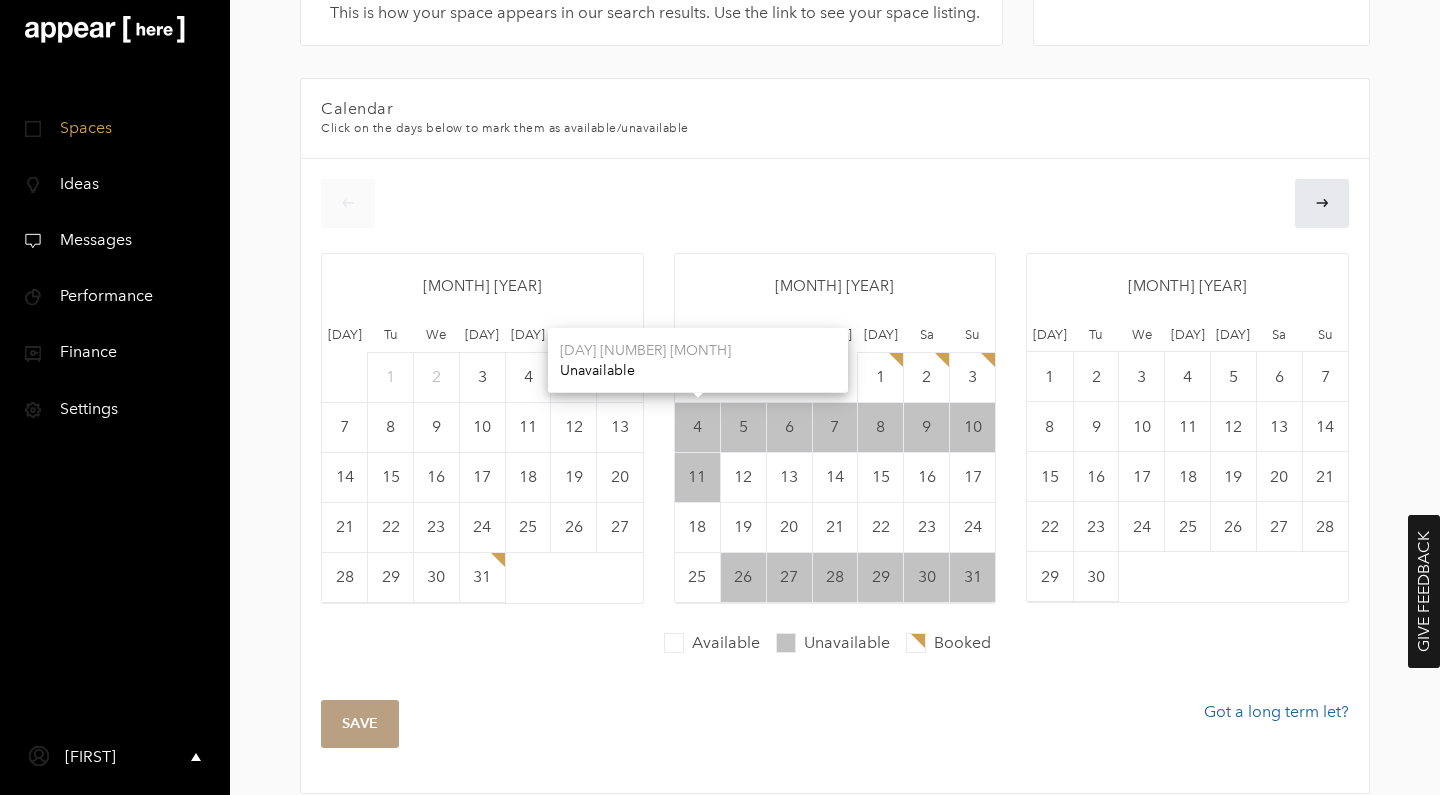 click on "4" at bounding box center (698, 427) 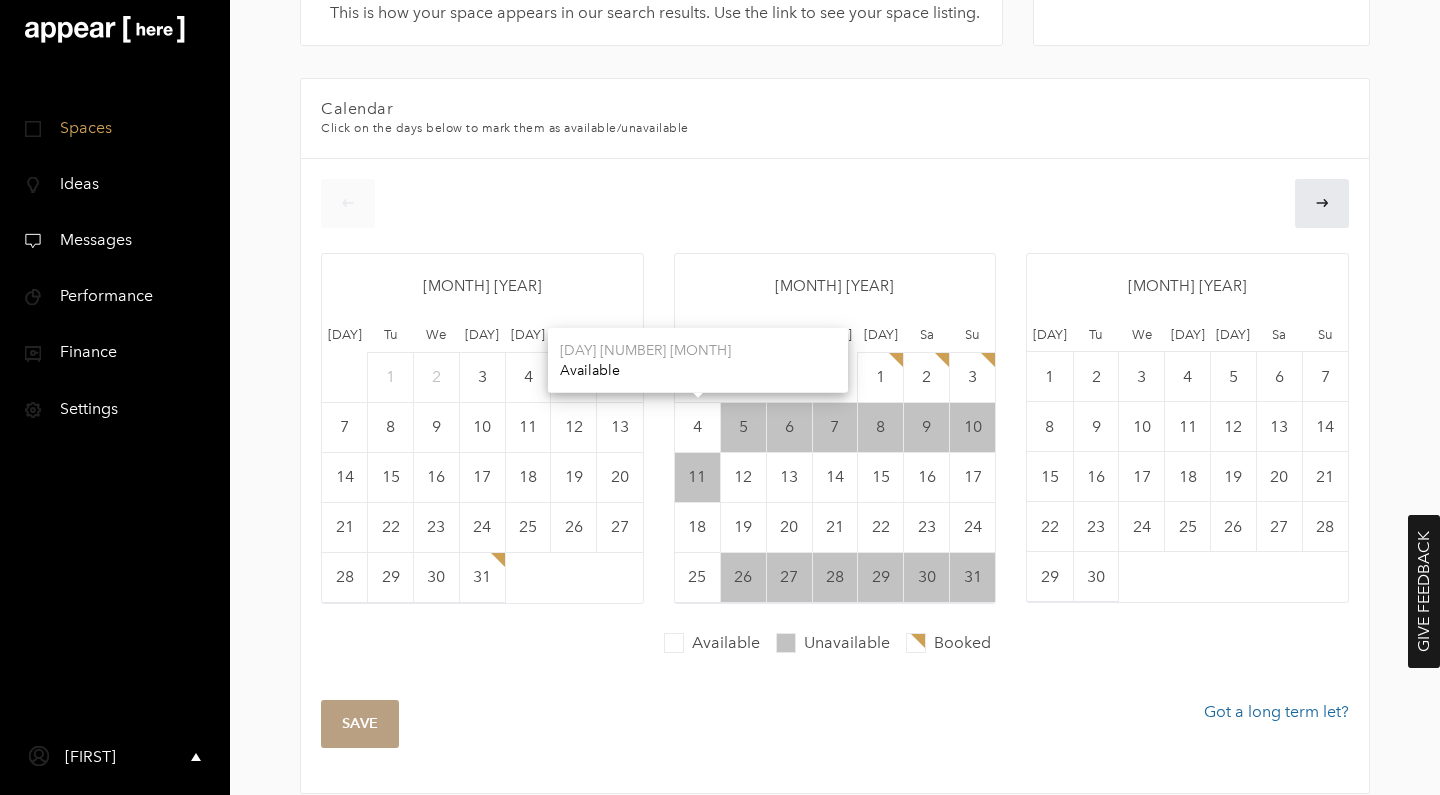 click on "4" at bounding box center (698, 427) 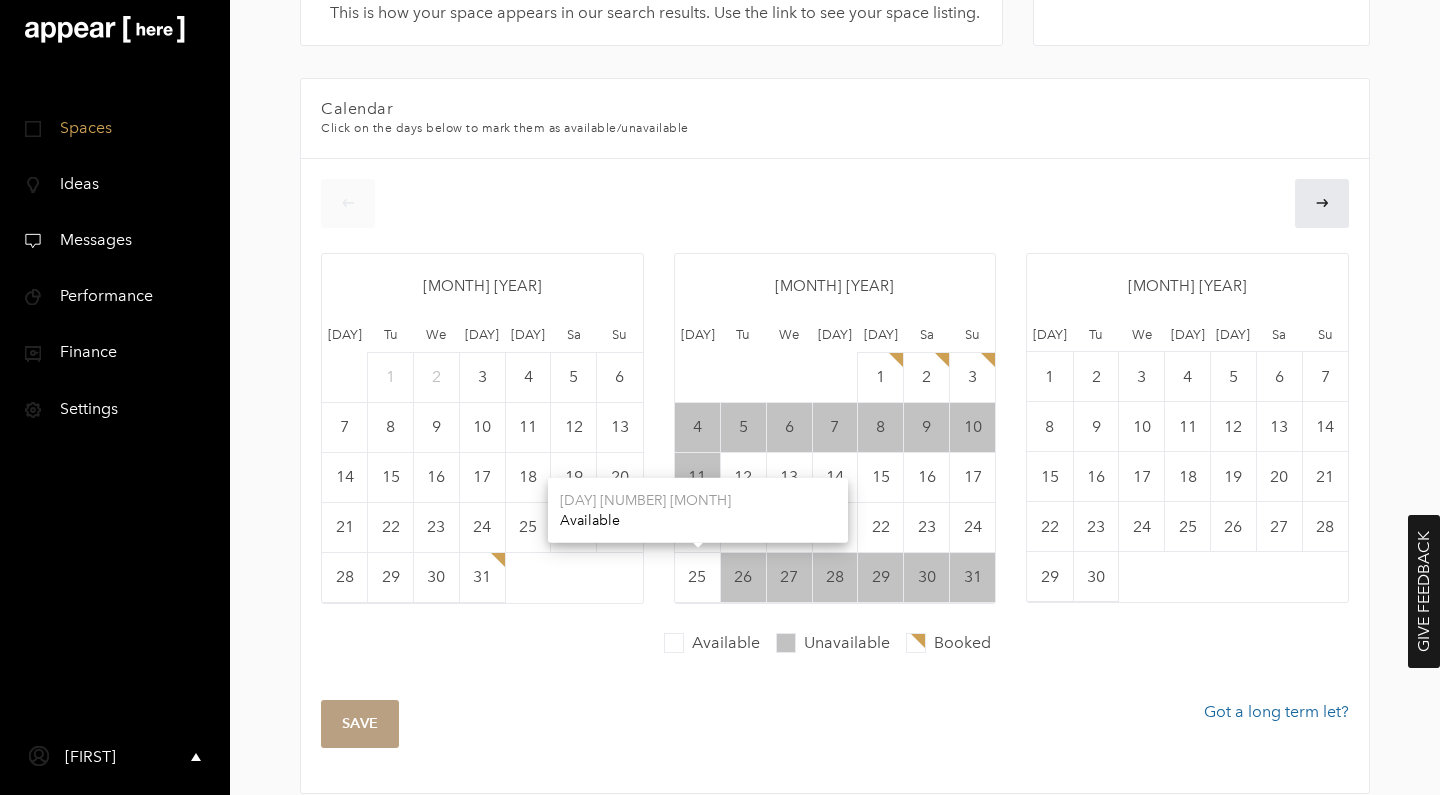 click on "25" at bounding box center [698, 527] 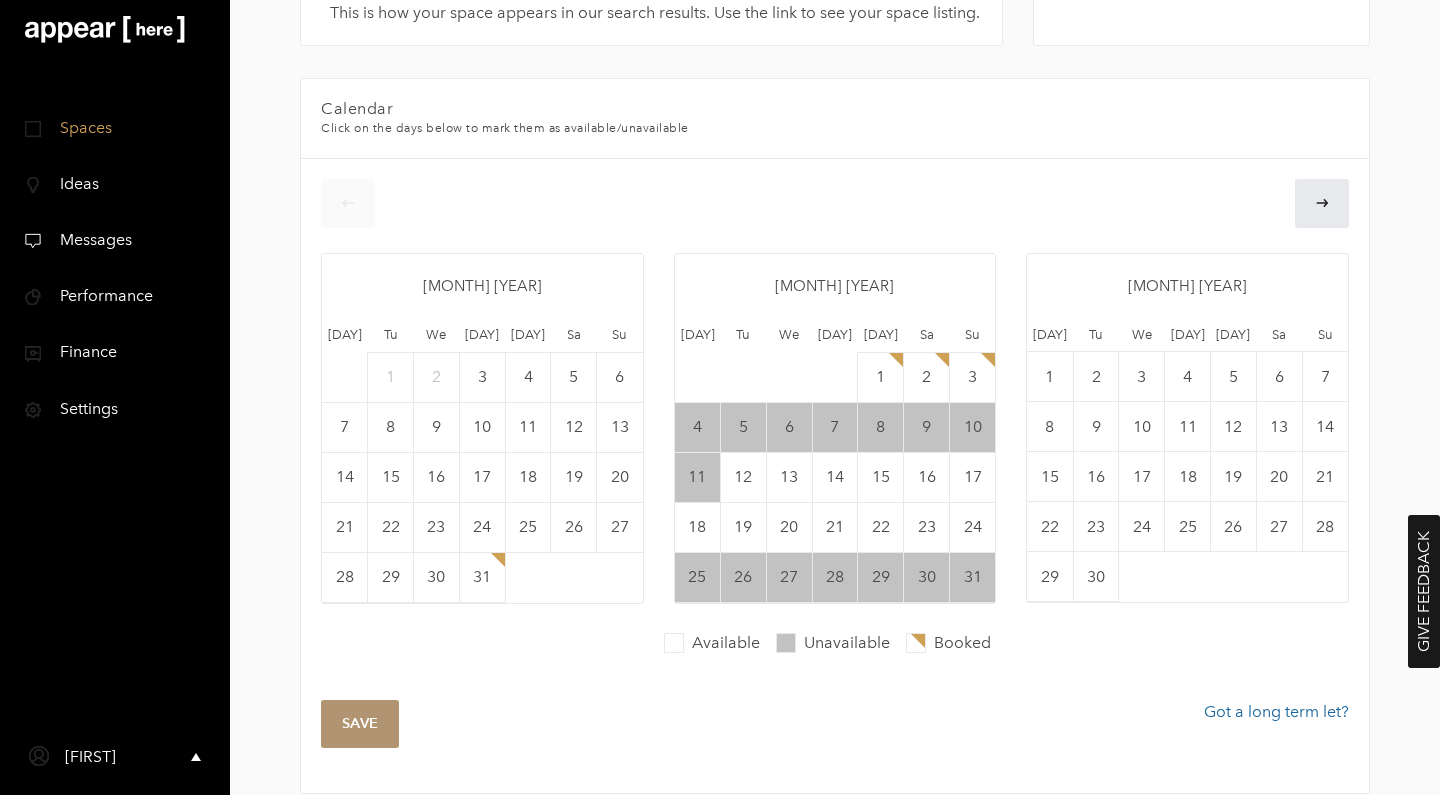 click on "Save" at bounding box center (360, 724) 